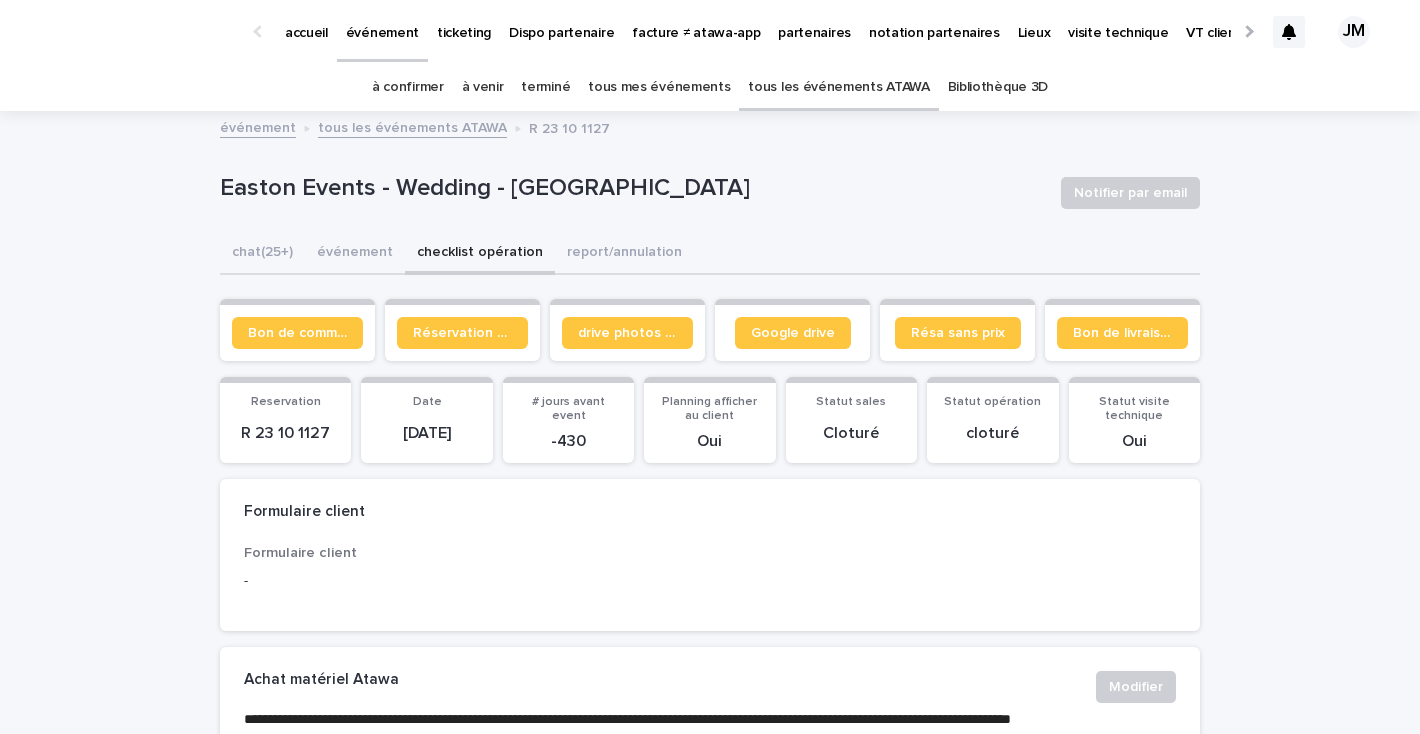 scroll, scrollTop: 0, scrollLeft: 0, axis: both 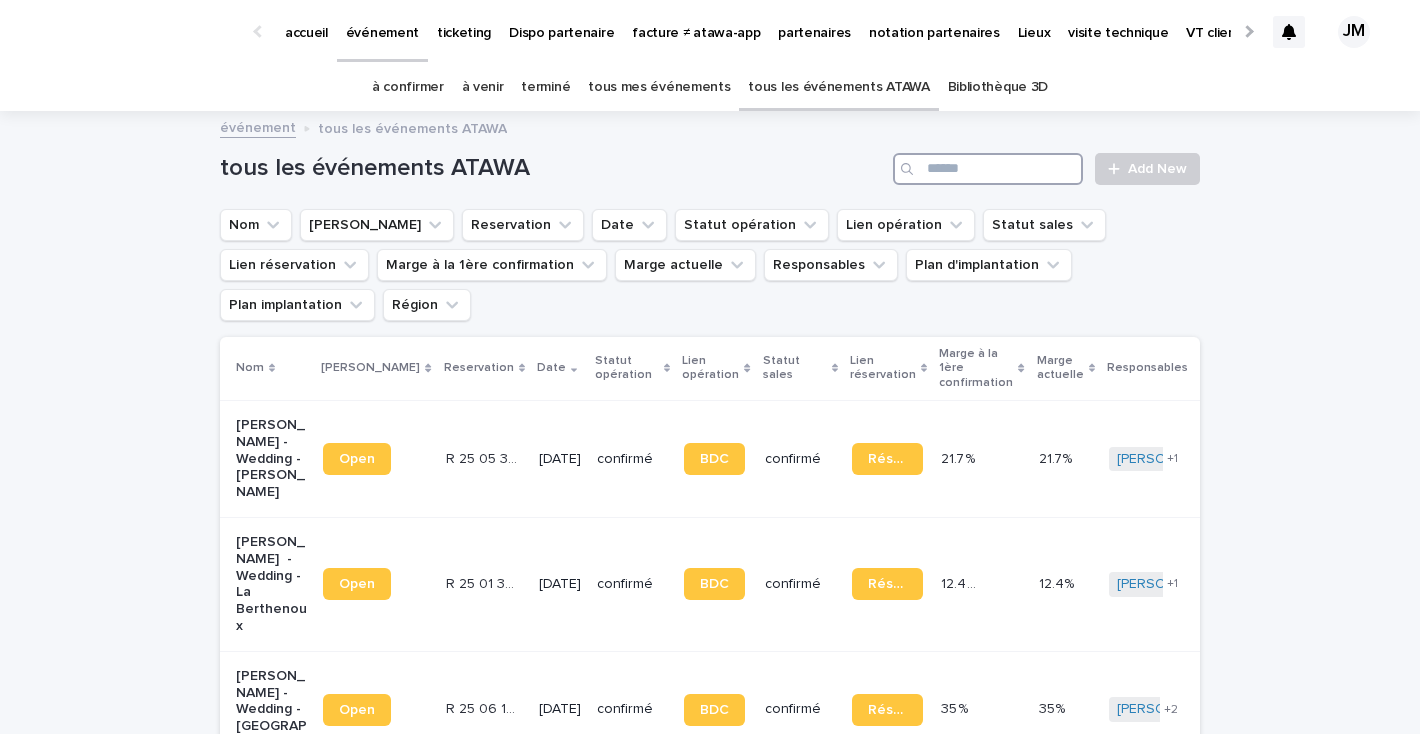 click at bounding box center (988, 169) 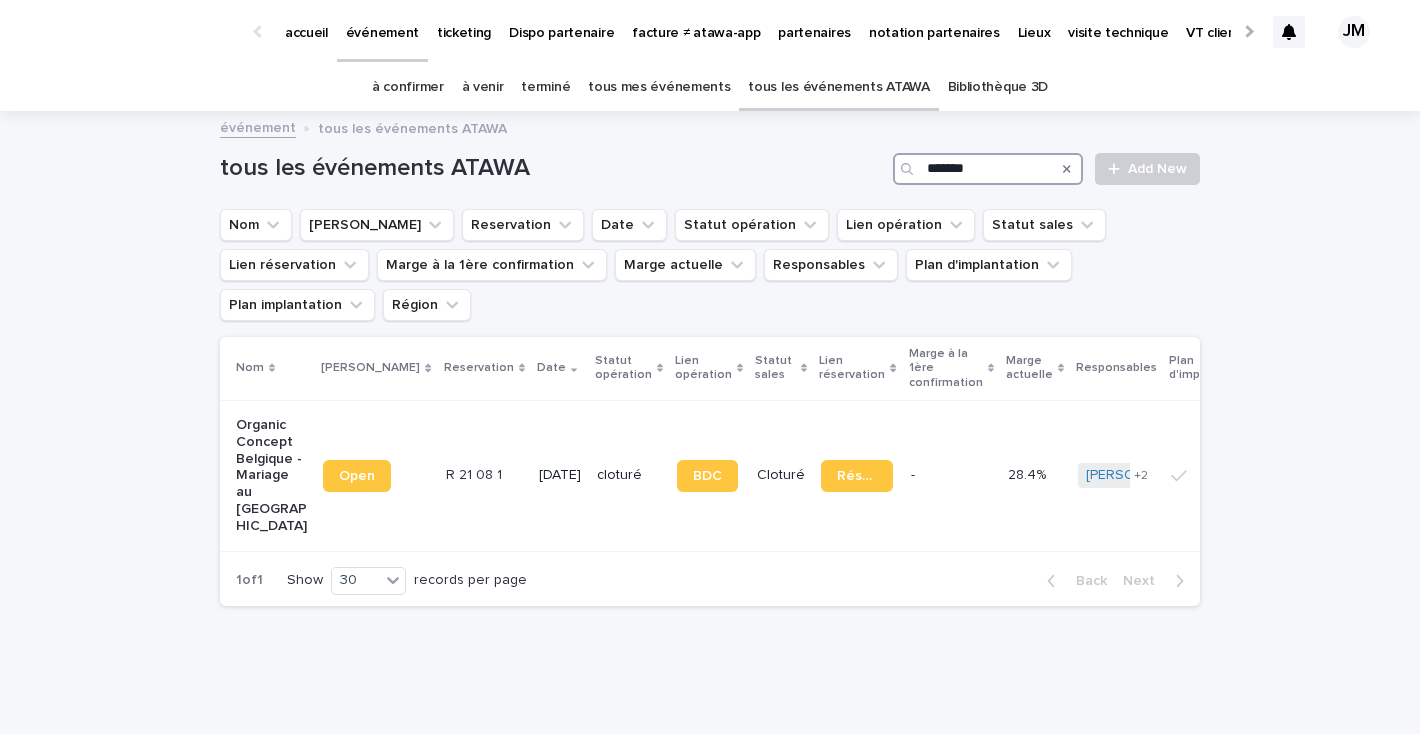 type on "*******" 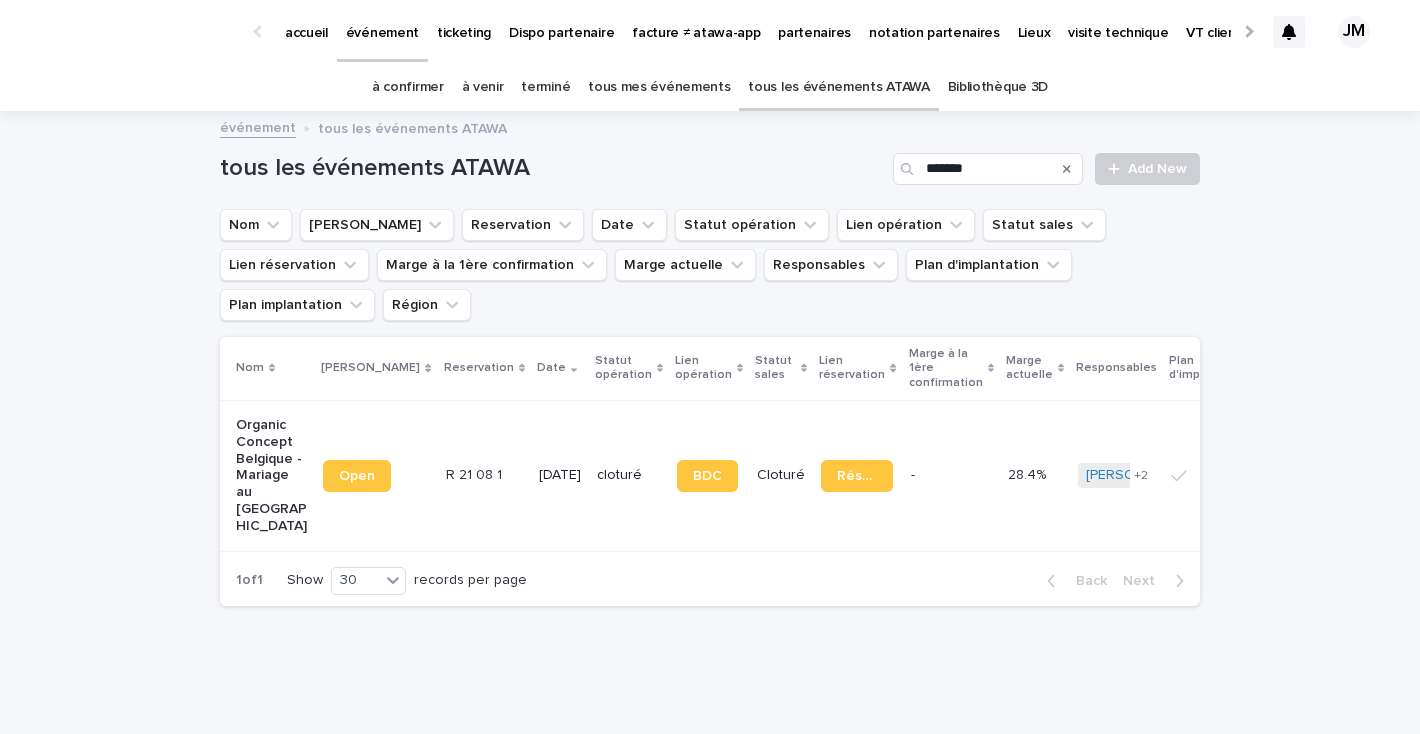 click on "partenaires" at bounding box center (814, 31) 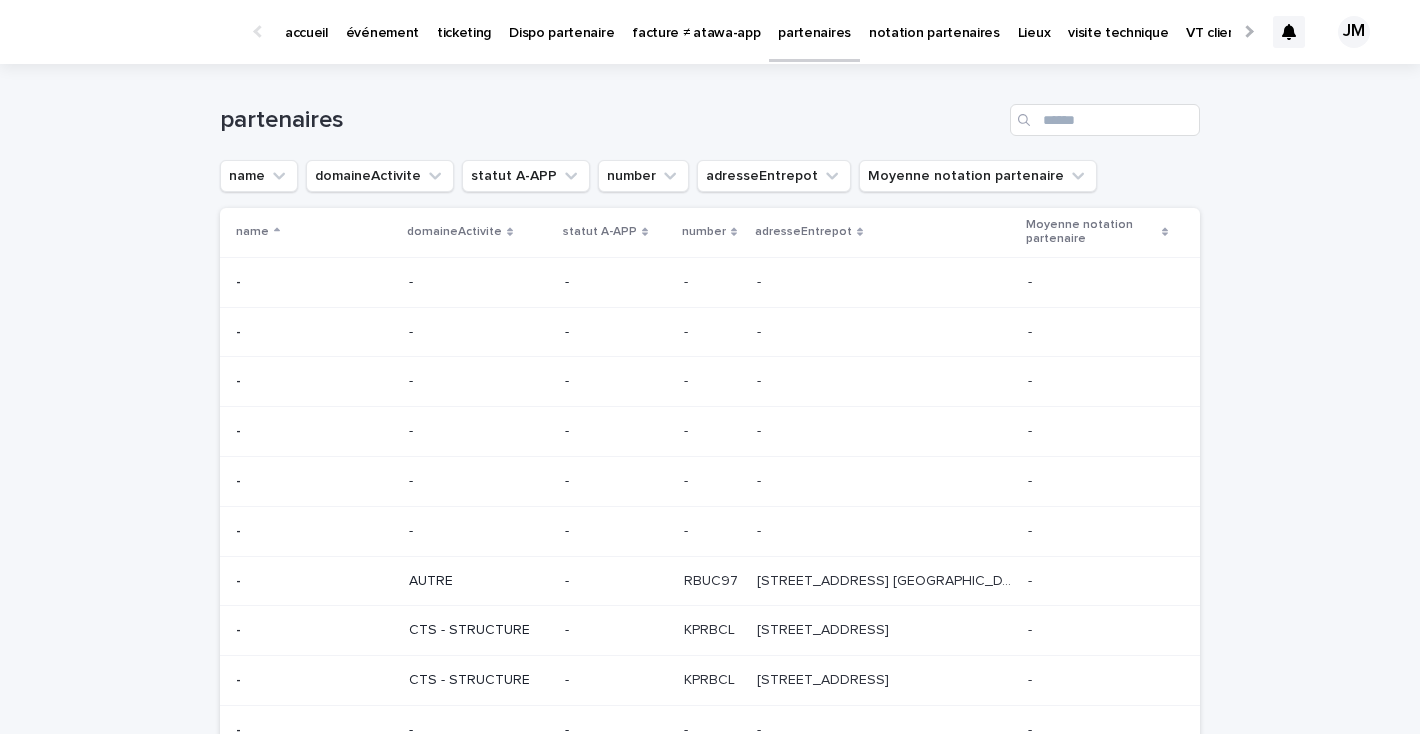 click on "partenaires" at bounding box center (814, 21) 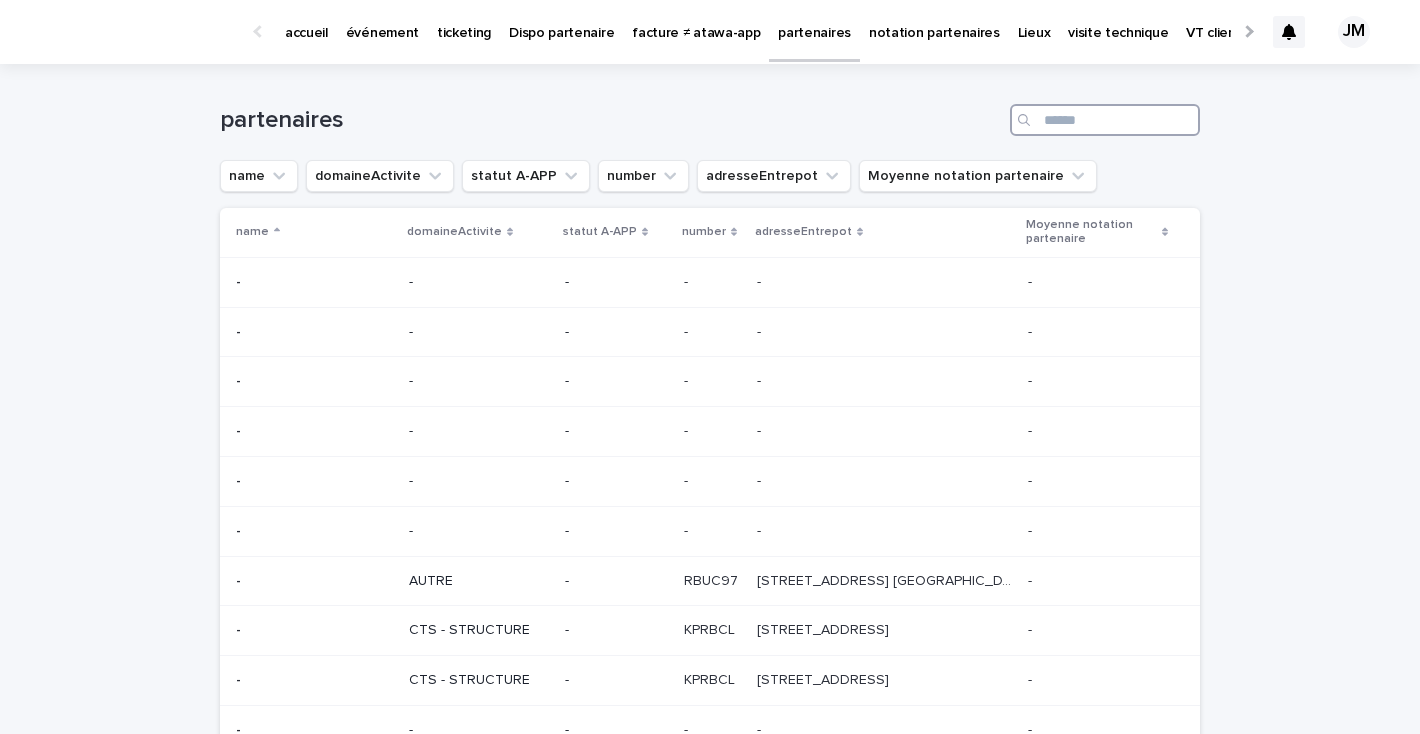 click at bounding box center (1105, 120) 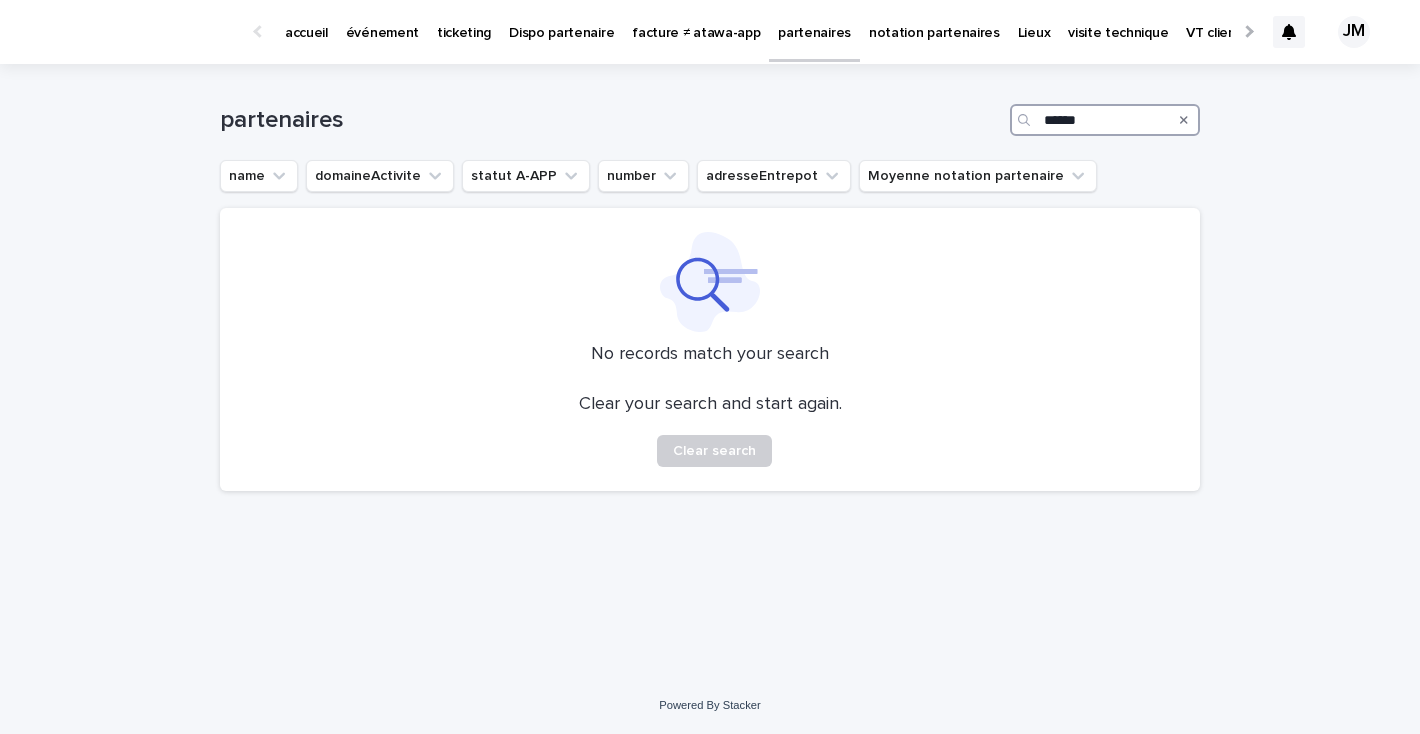 type on "******" 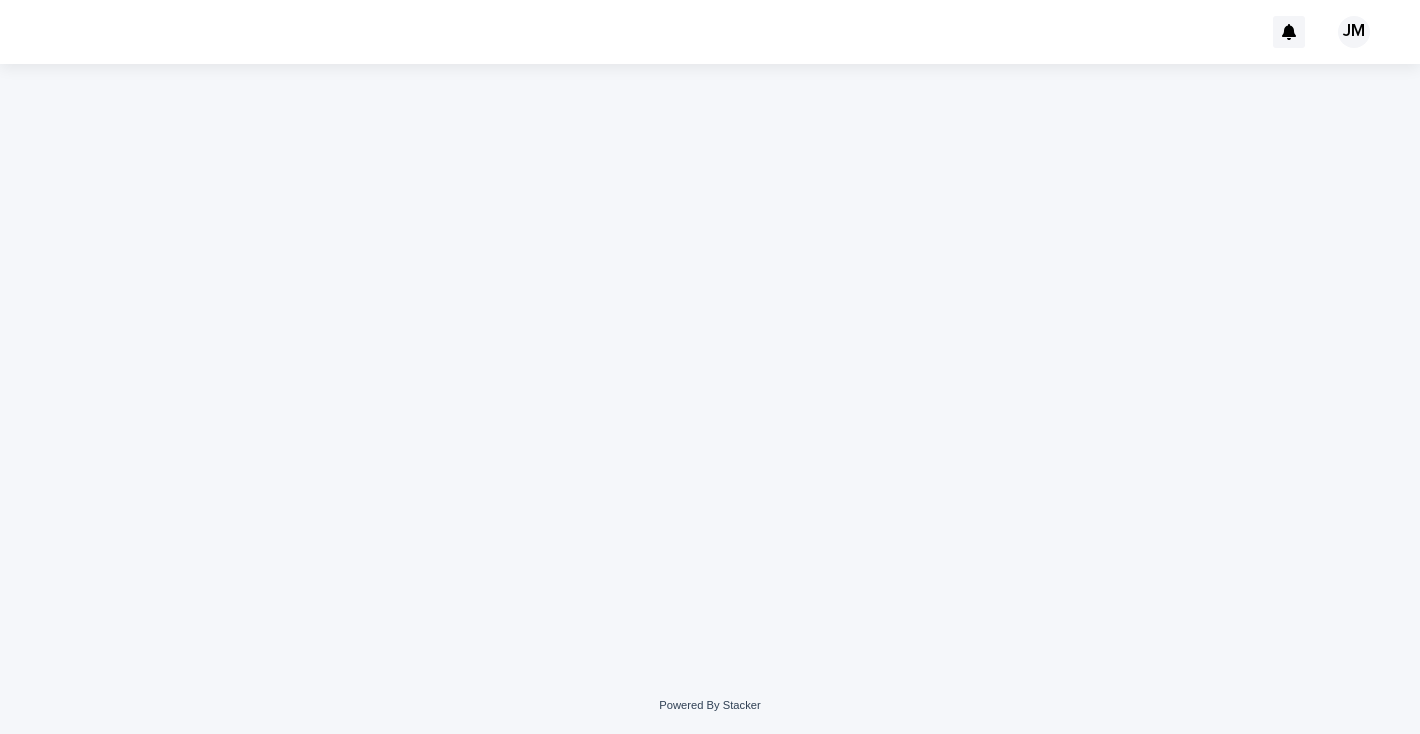scroll, scrollTop: 0, scrollLeft: 0, axis: both 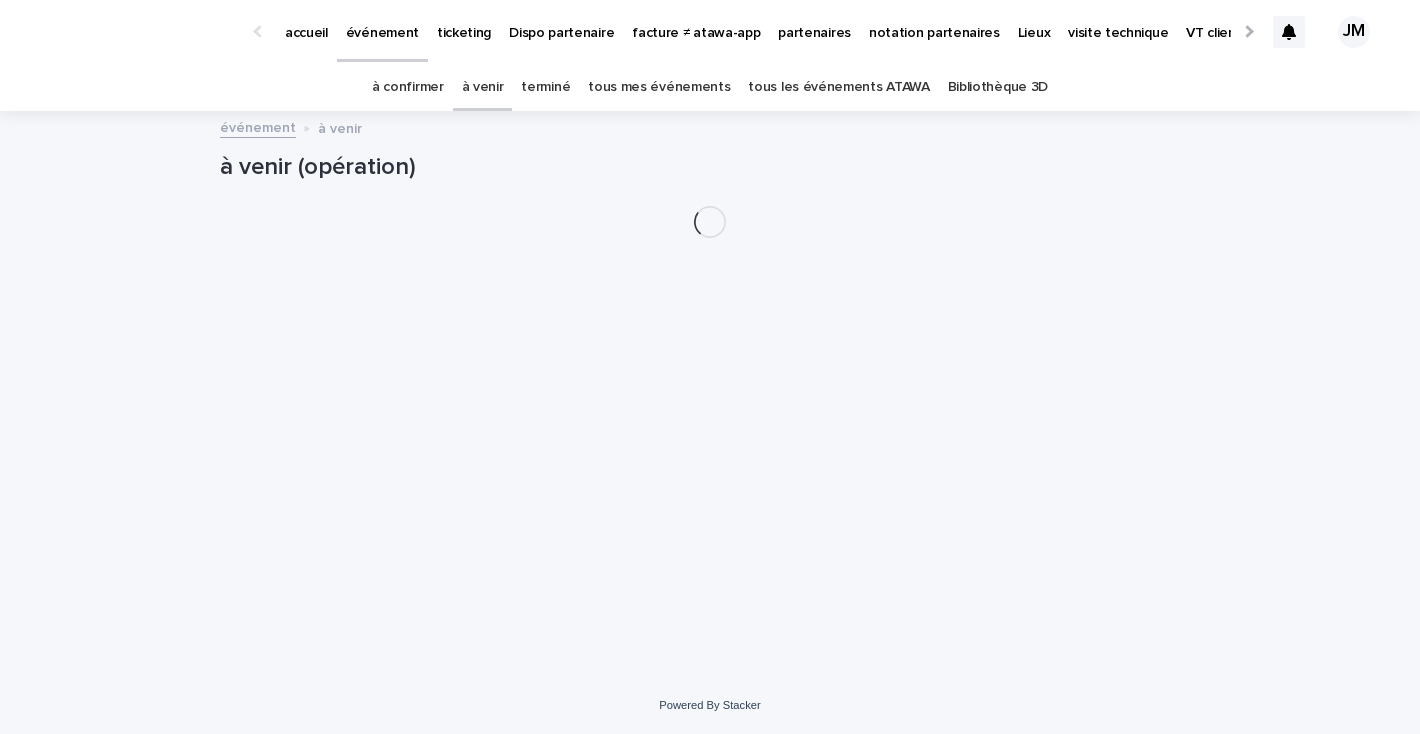 click on "tous les événements ATAWA" at bounding box center [838, 87] 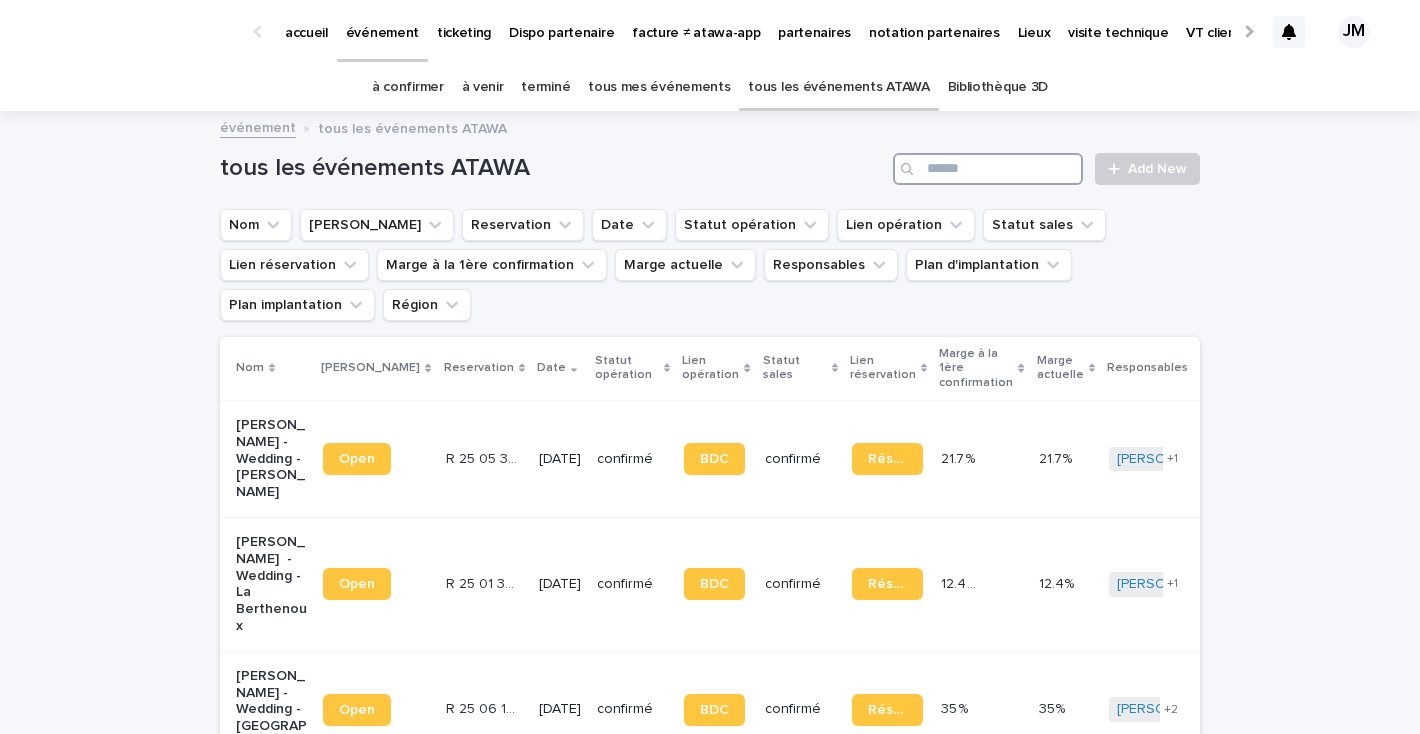click at bounding box center (988, 169) 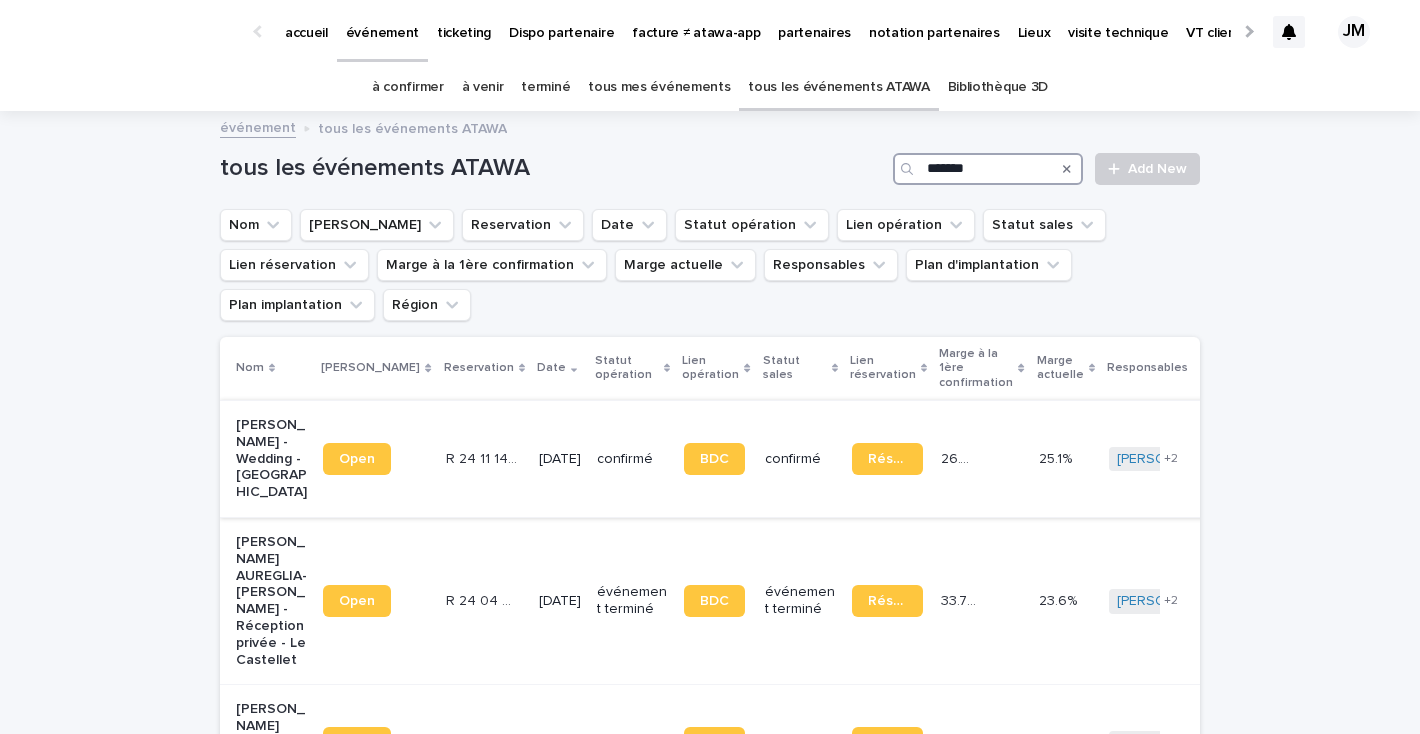 type on "*******" 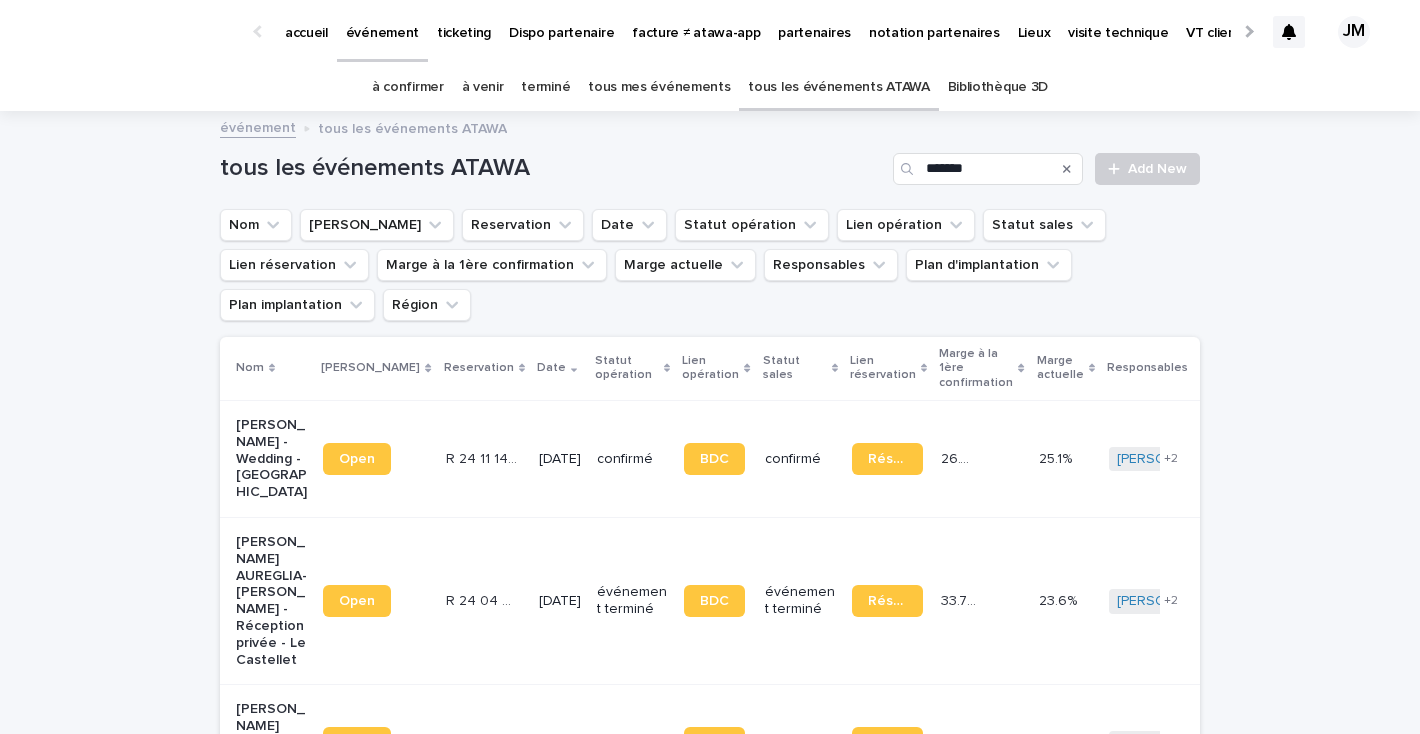 click on "25.1% 25.1%" at bounding box center [1066, 458] 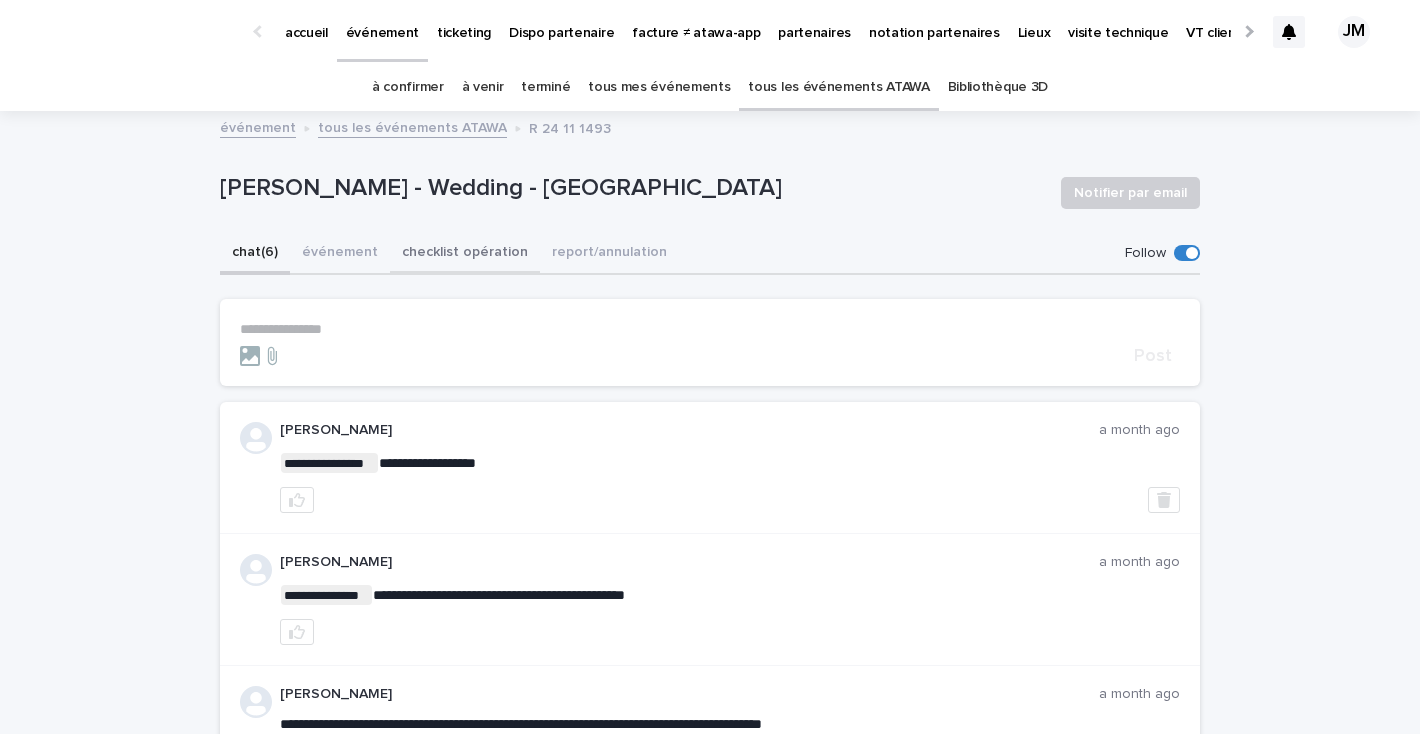click on "checklist opération" at bounding box center (465, 254) 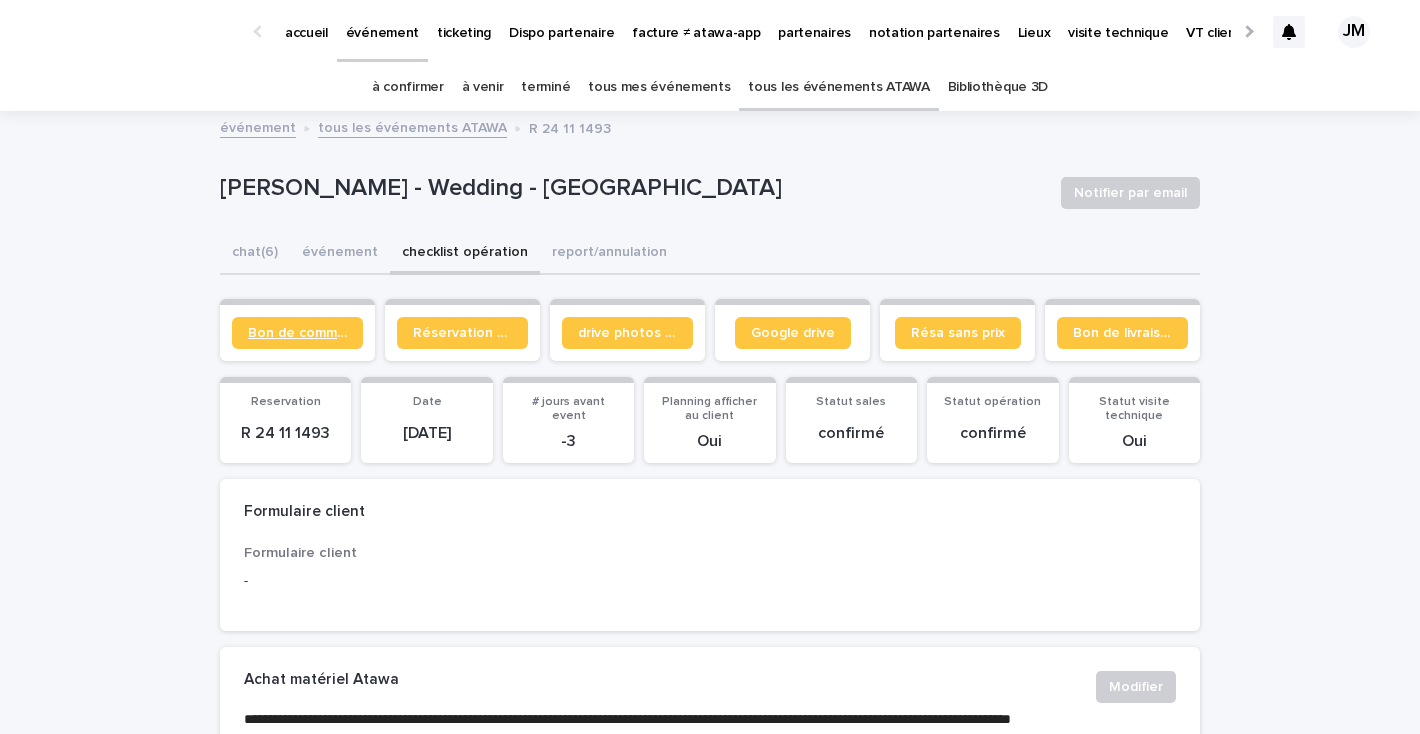 click on "Bon de commande" at bounding box center (297, 333) 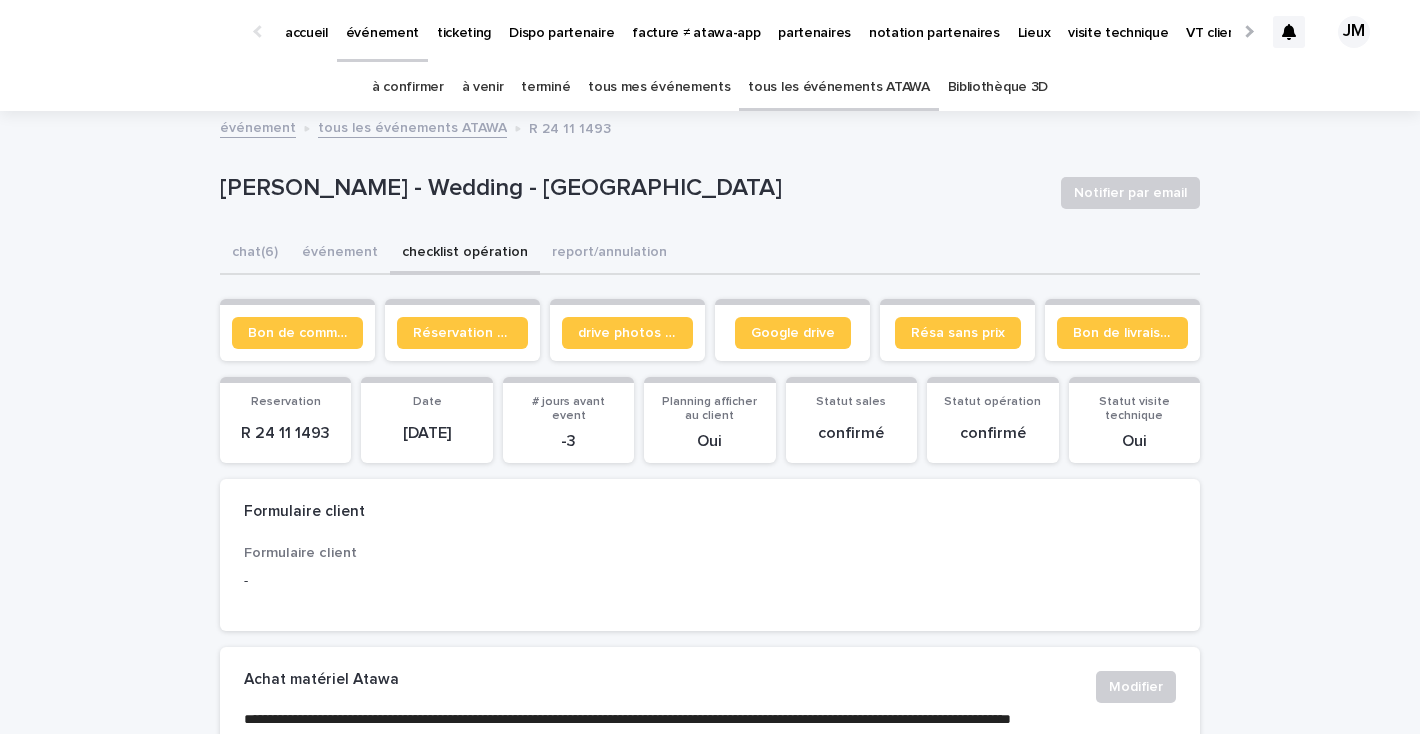 click on "partenaires" at bounding box center [814, 21] 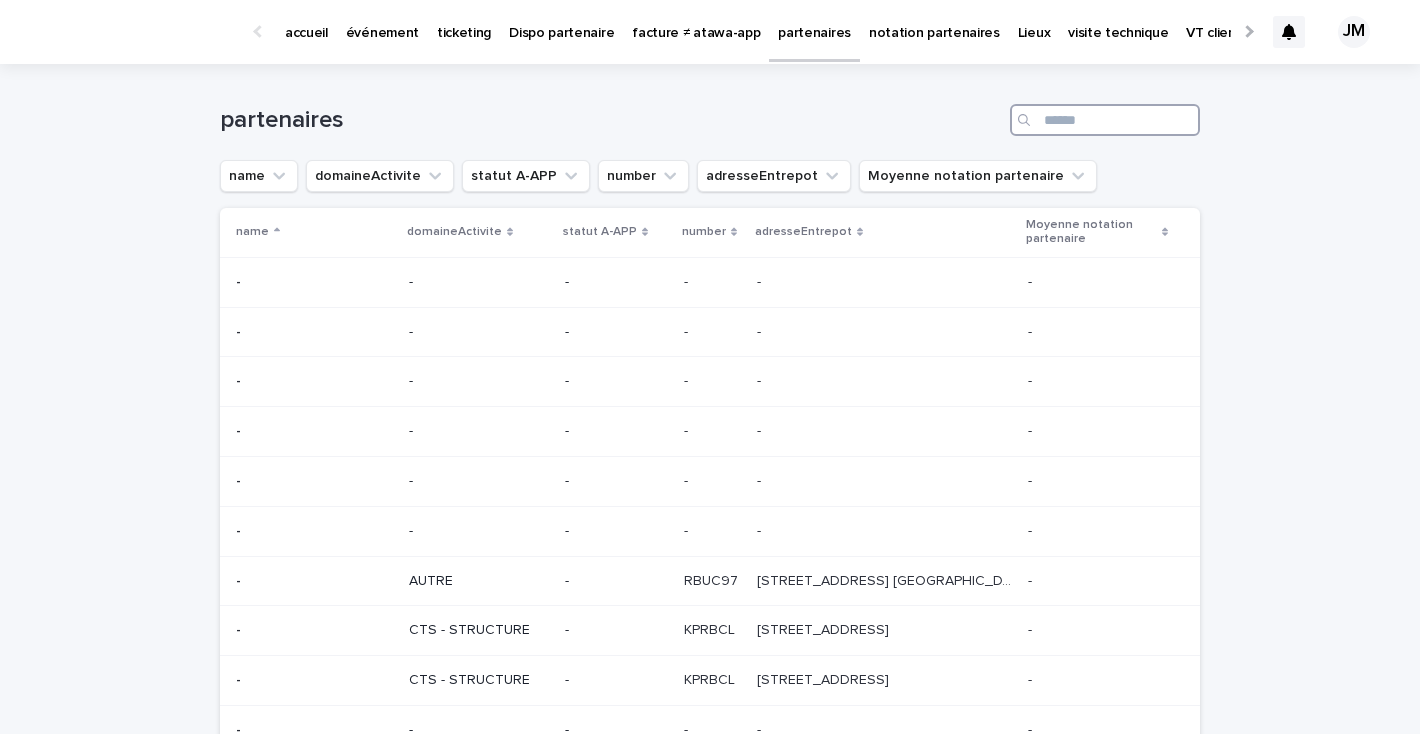click at bounding box center [1105, 120] 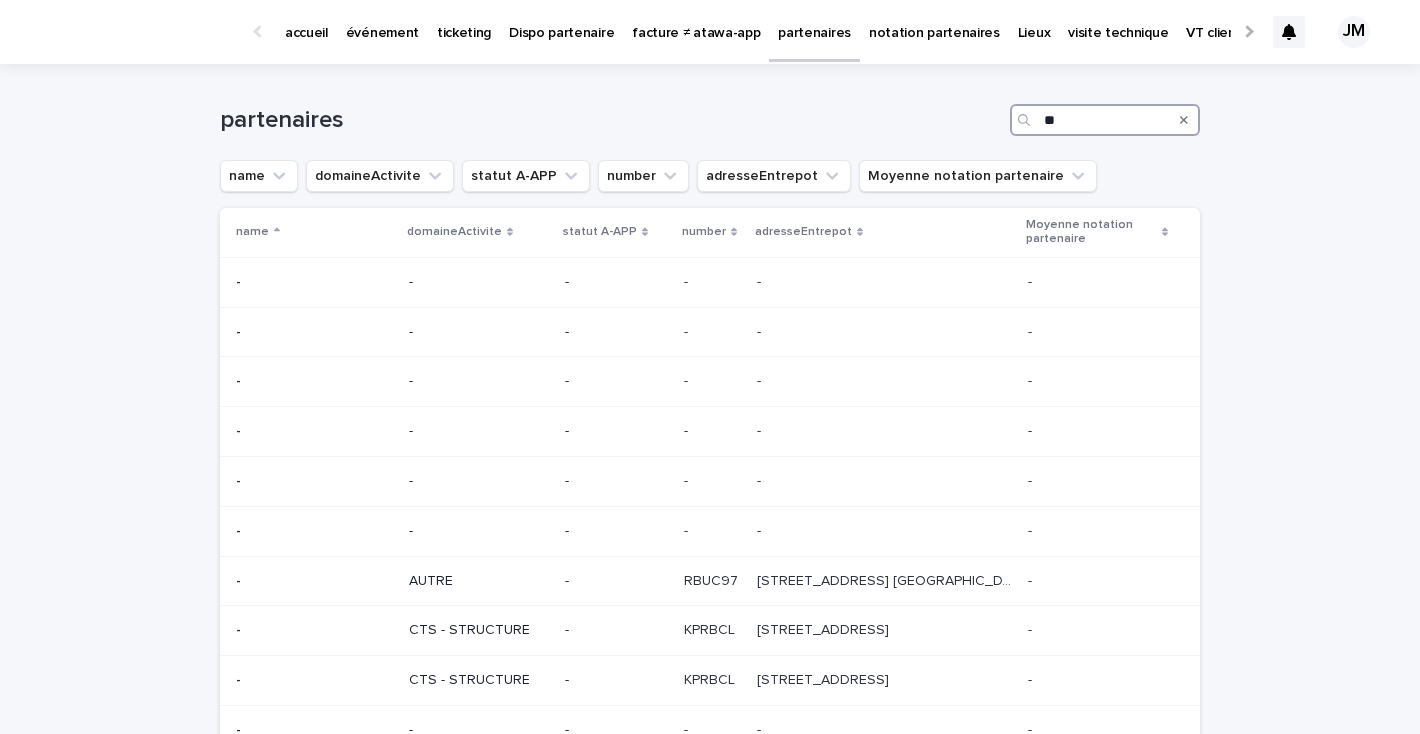 type on "*" 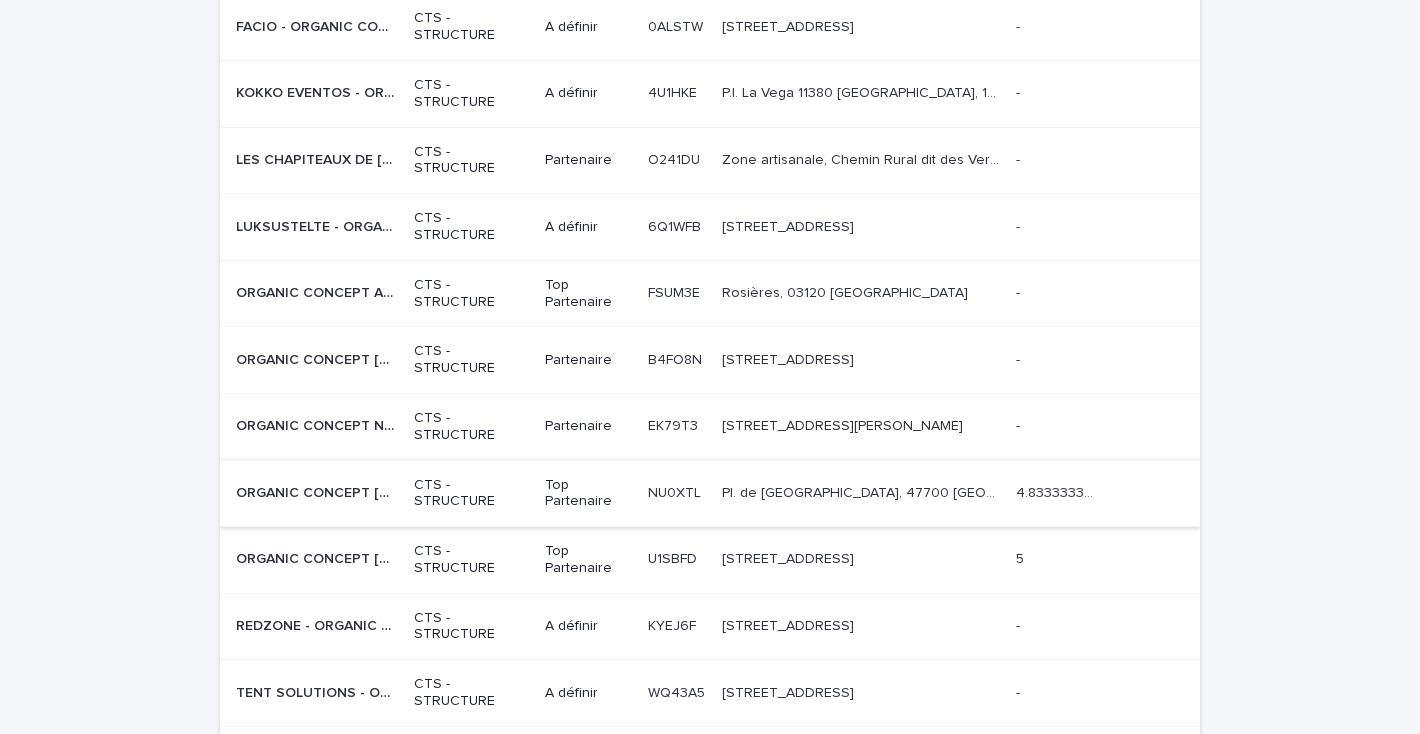 scroll, scrollTop: 774, scrollLeft: 0, axis: vertical 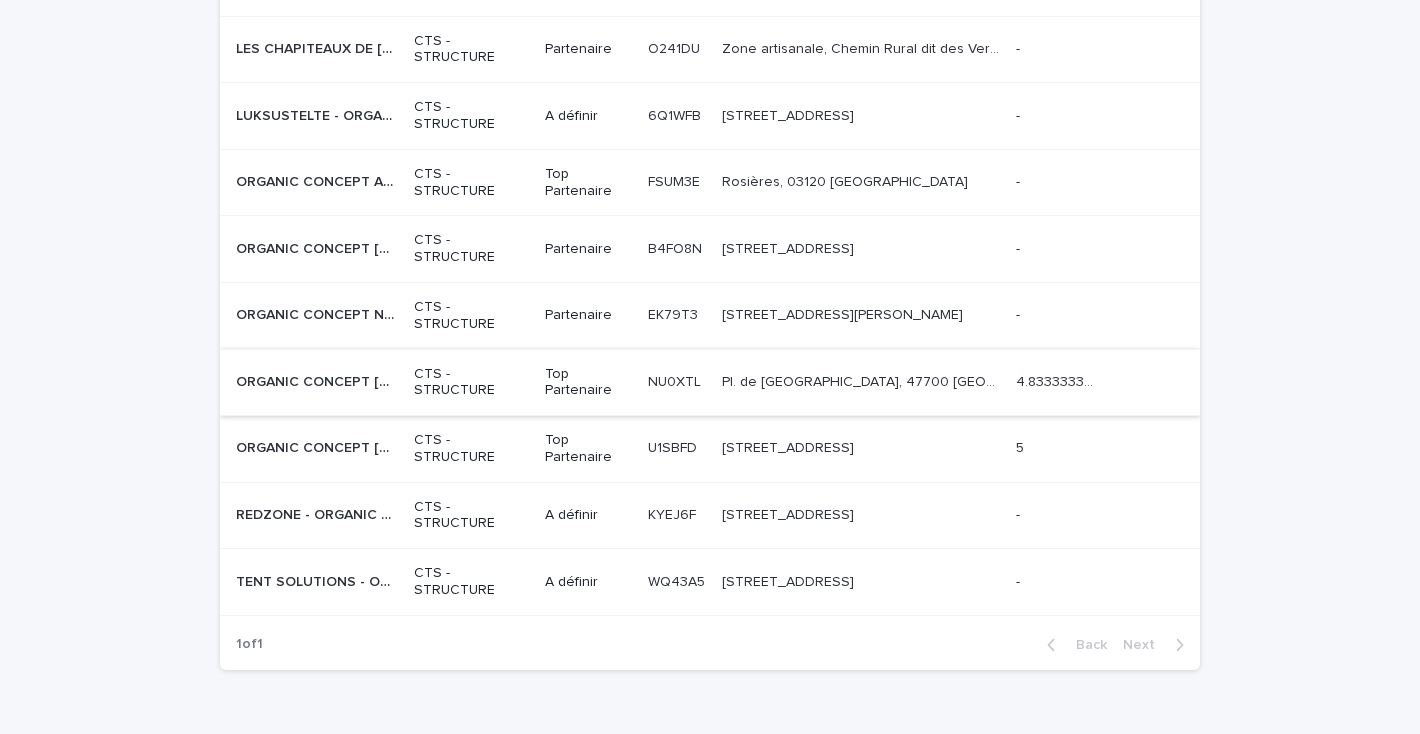type on "*******" 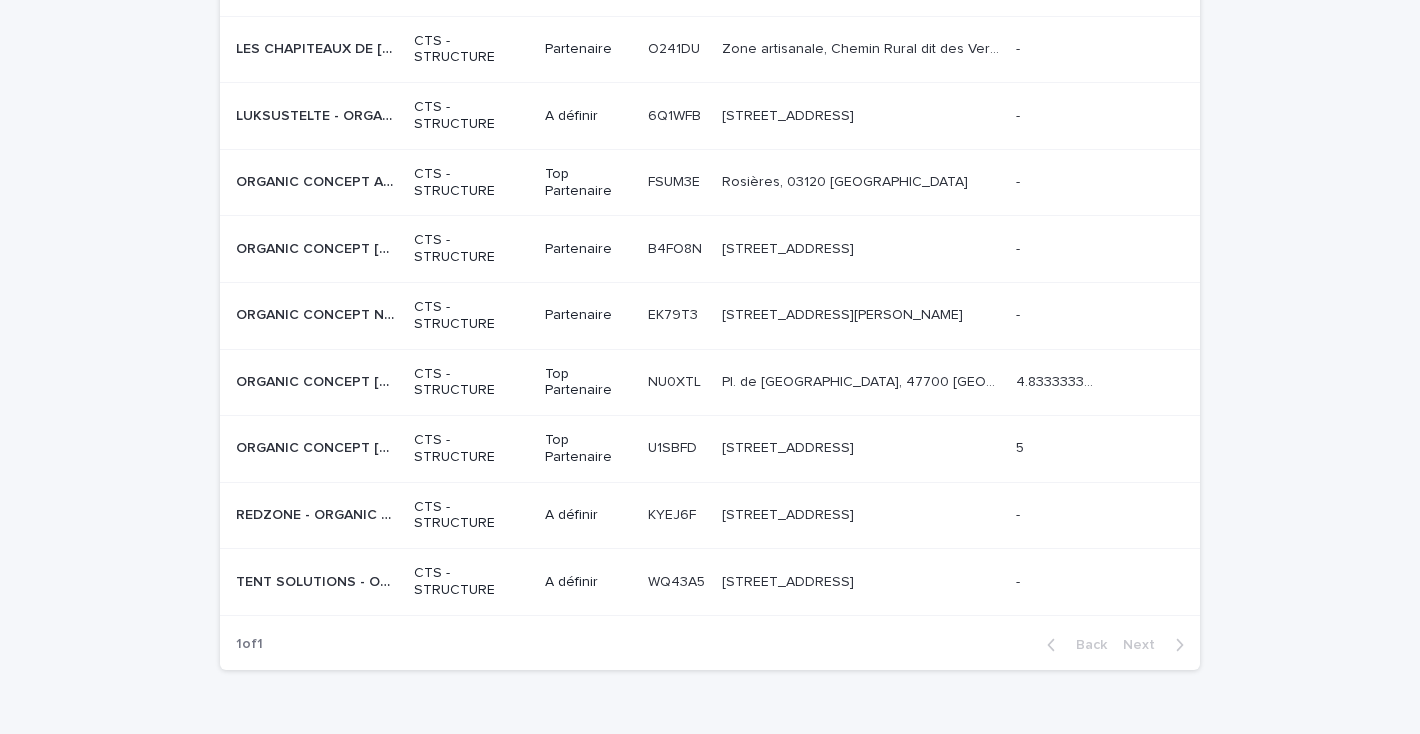click on "Pl. de la République, 47700 Casteljaloux" at bounding box center [863, 380] 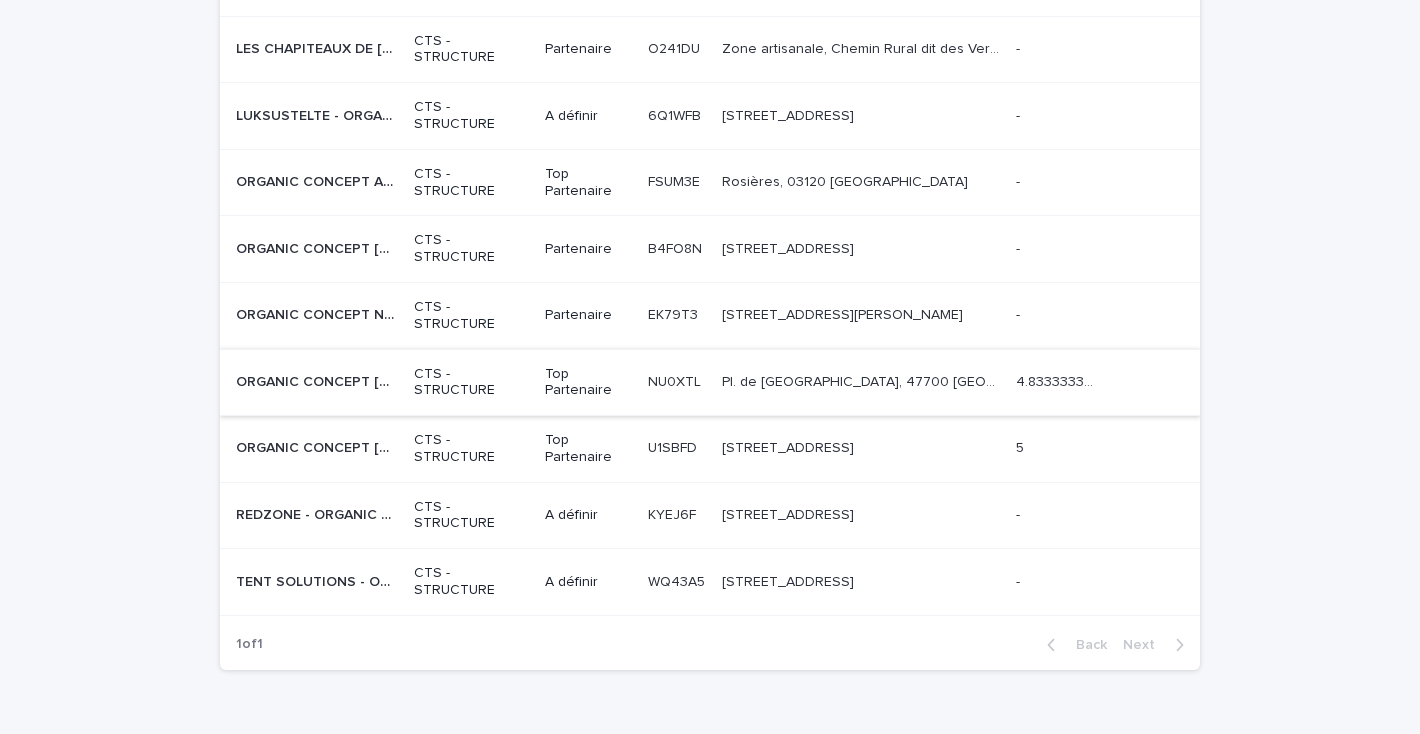 scroll, scrollTop: 0, scrollLeft: 0, axis: both 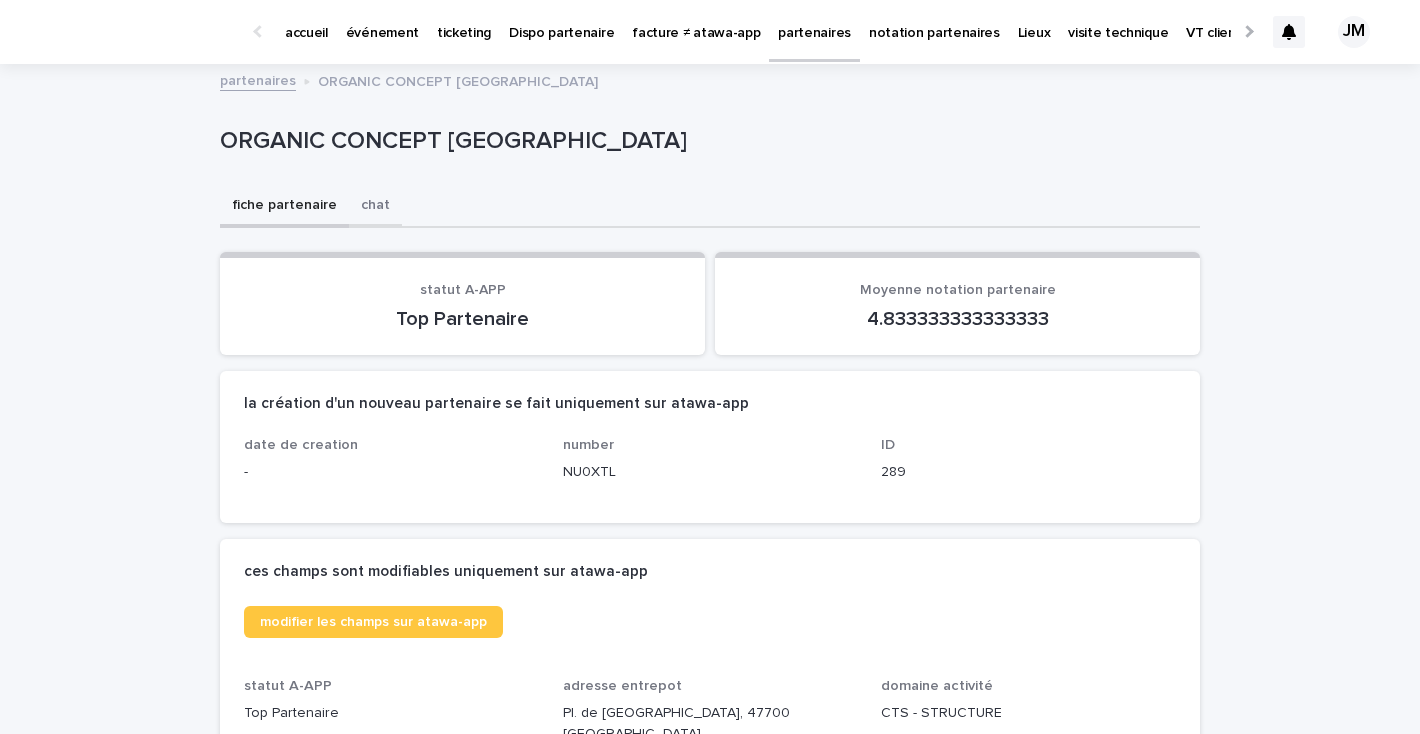 click on "chat" at bounding box center (375, 207) 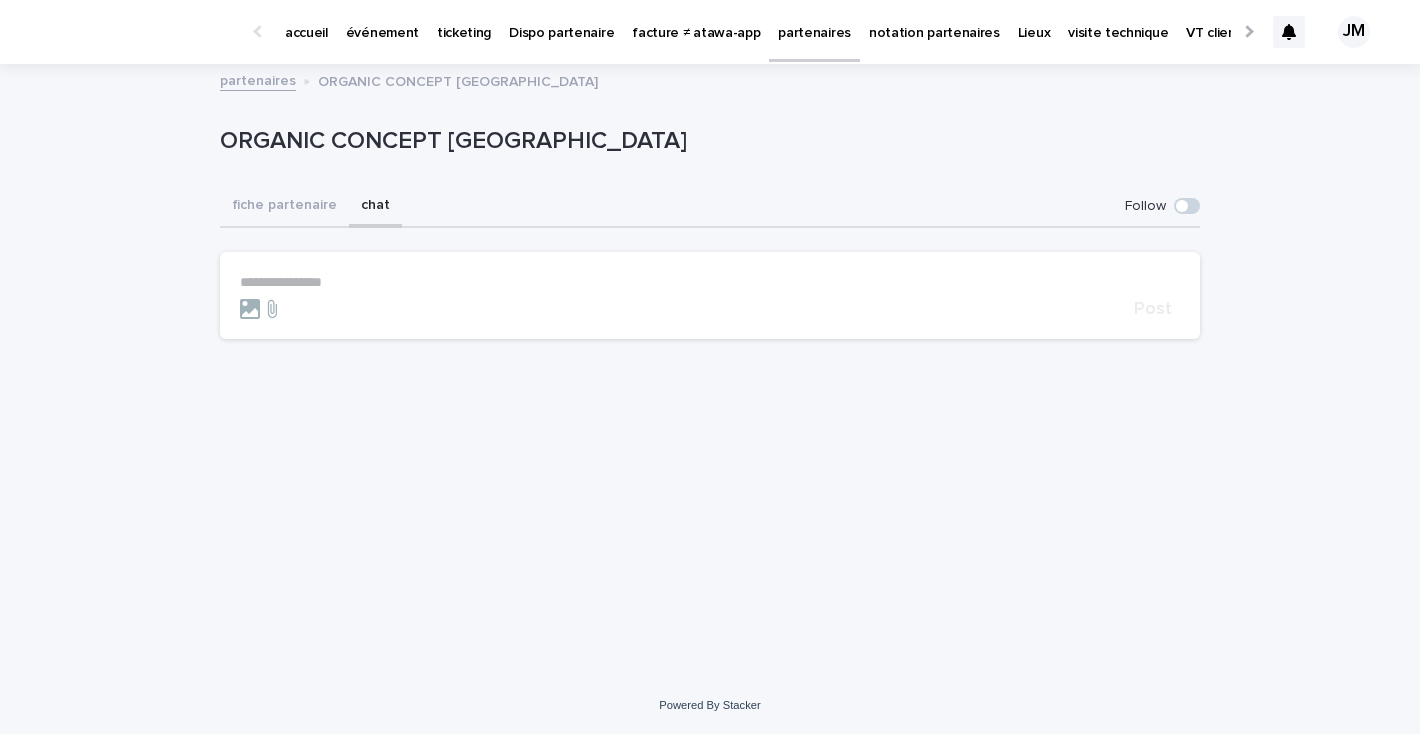 click on "ORGANIC CONCEPT NOUVELLE AQUITAINE" at bounding box center [710, 146] 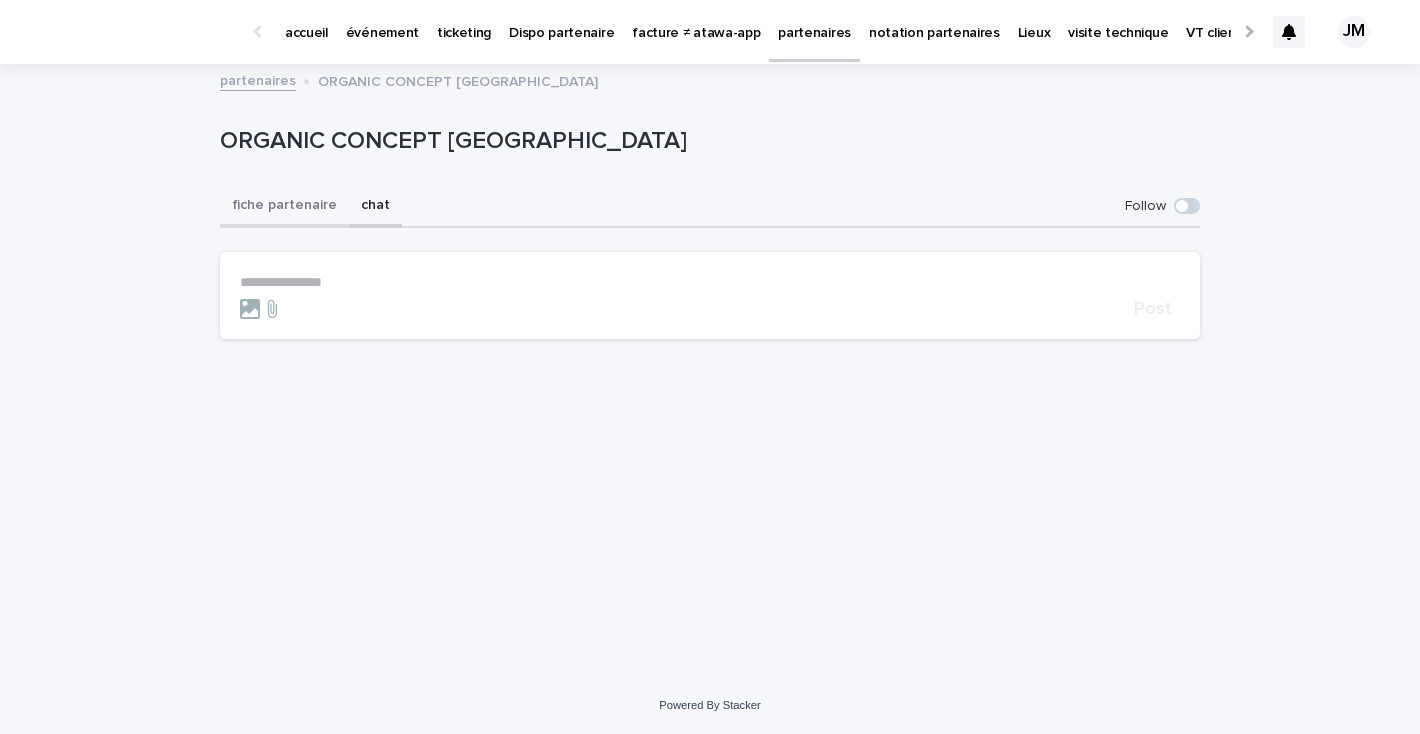 click on "fiche partenaire" at bounding box center (284, 207) 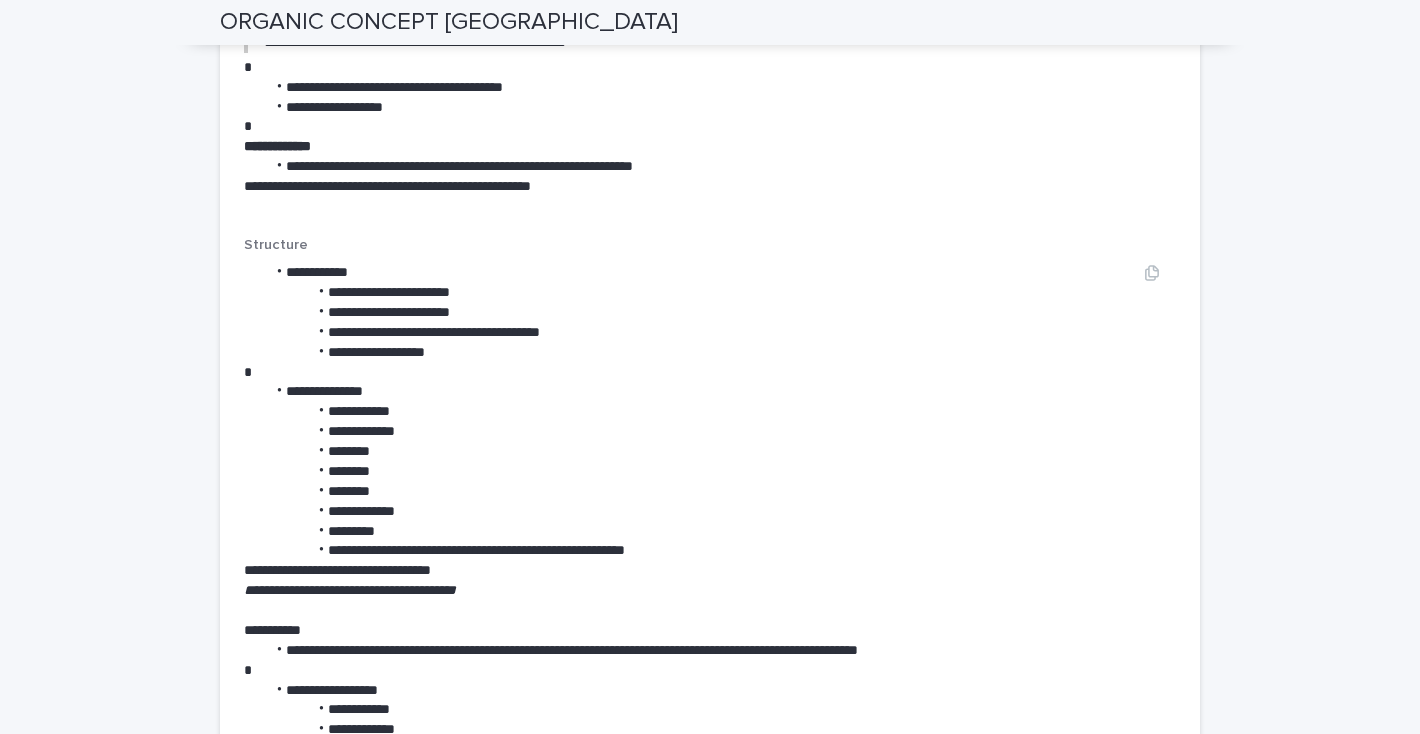 scroll, scrollTop: 3138, scrollLeft: 0, axis: vertical 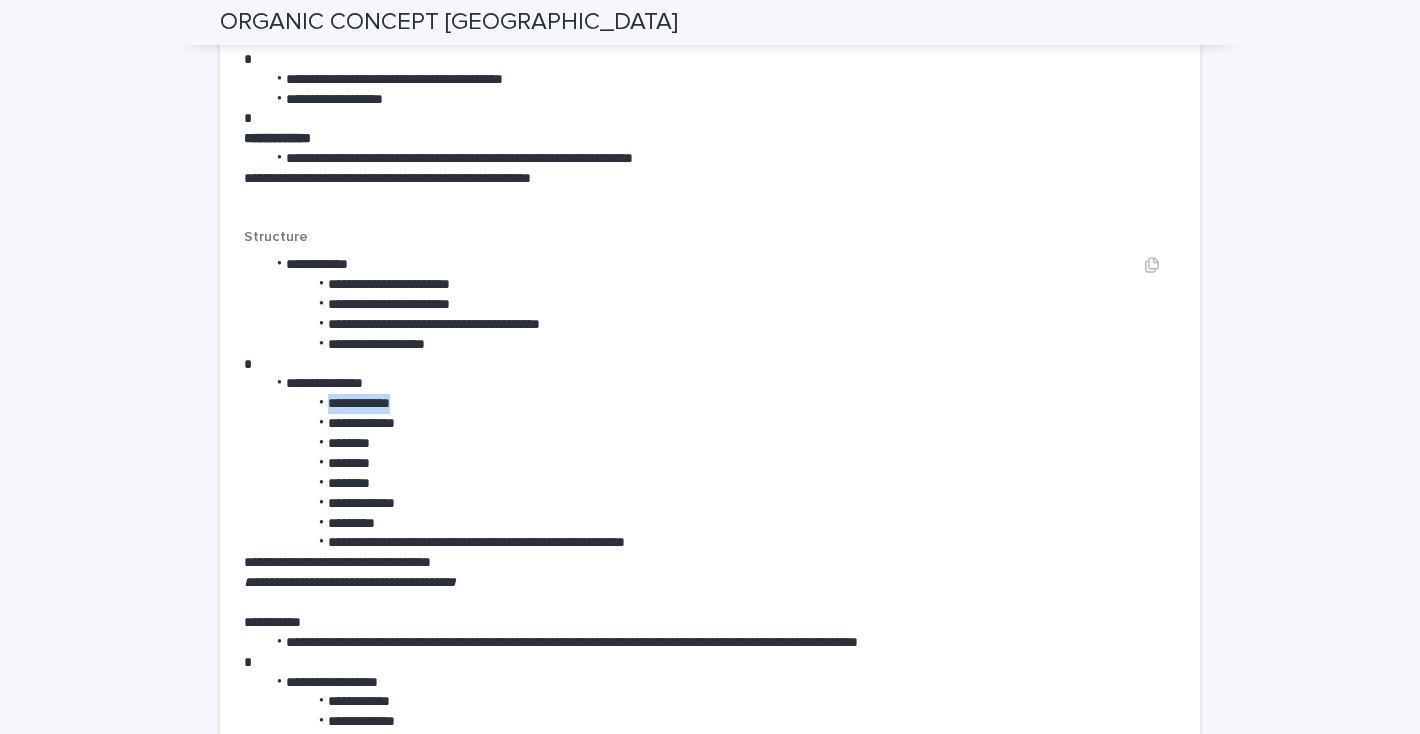 drag, startPoint x: 416, startPoint y: 318, endPoint x: 219, endPoint y: 324, distance: 197.09135 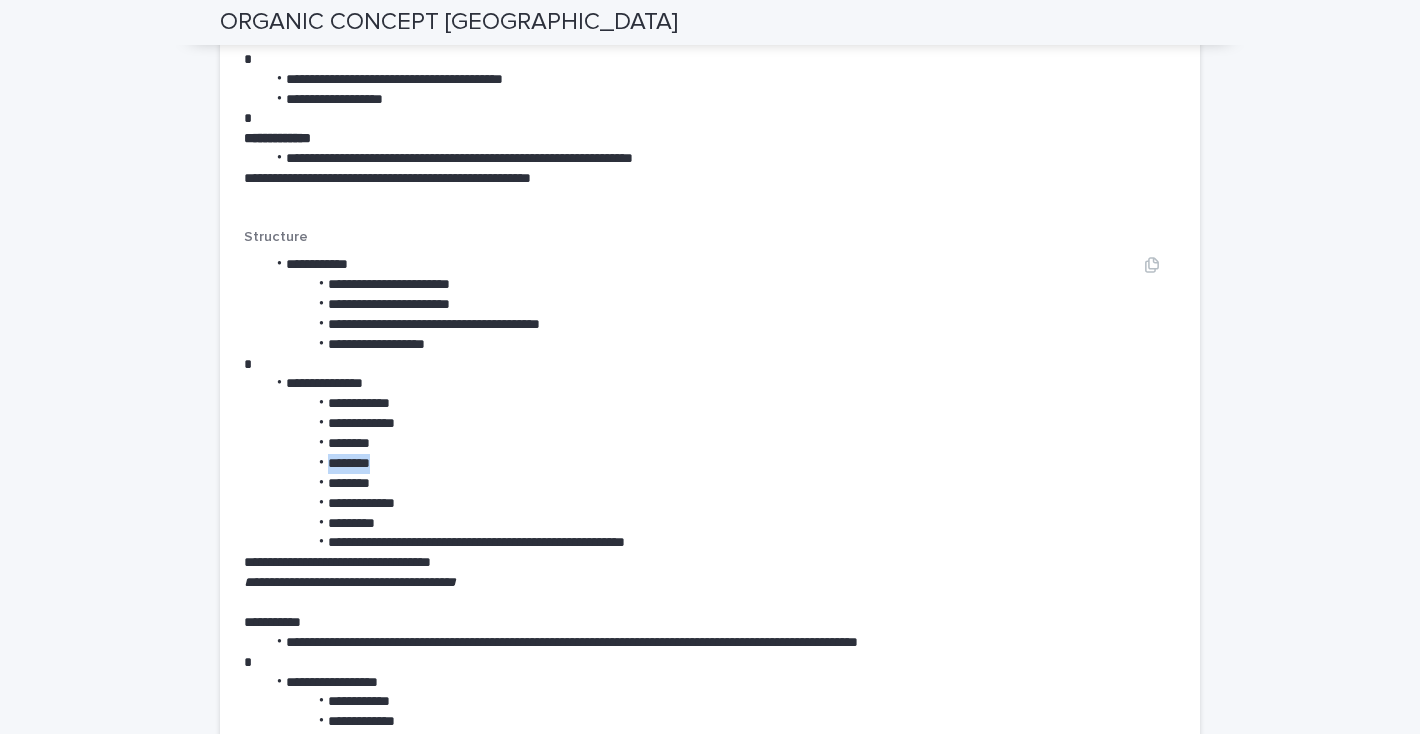 drag, startPoint x: 324, startPoint y: 372, endPoint x: 407, endPoint y: 371, distance: 83.00603 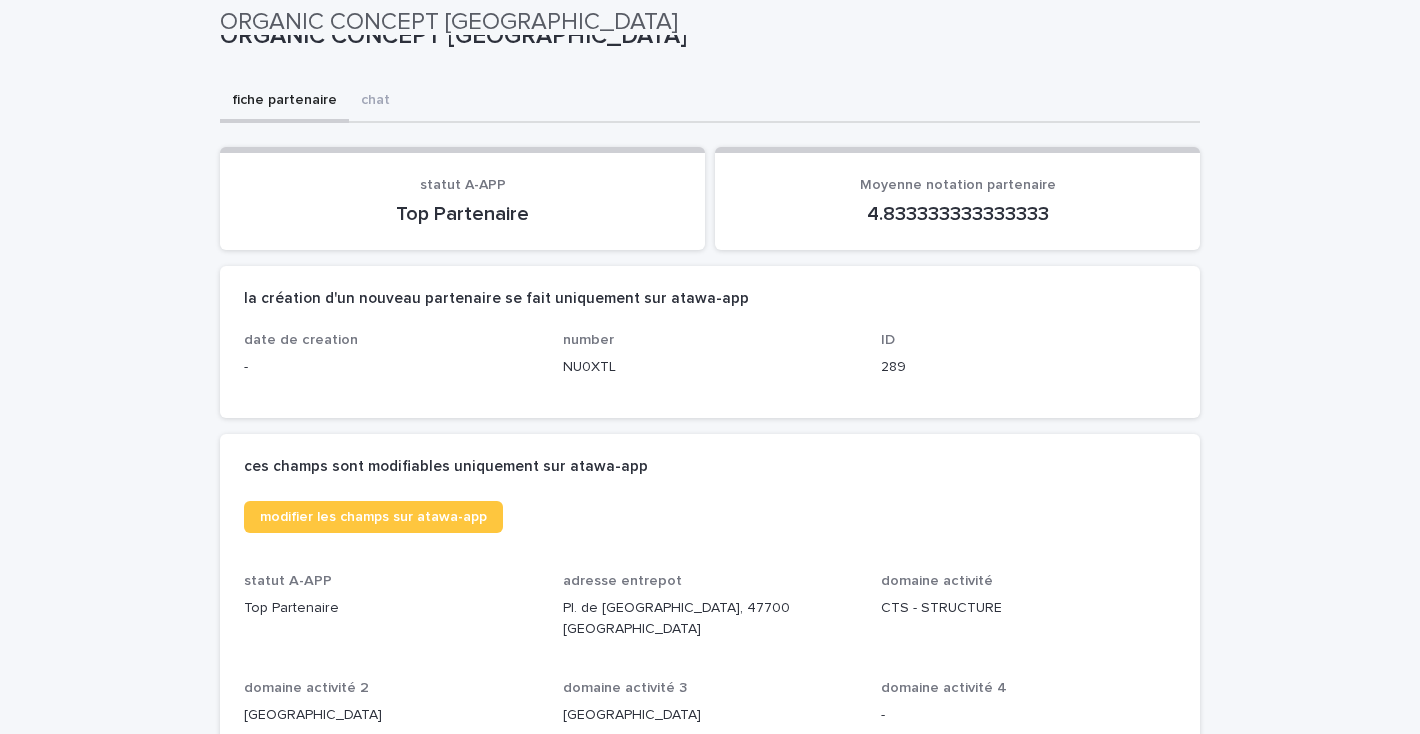 scroll, scrollTop: 0, scrollLeft: 0, axis: both 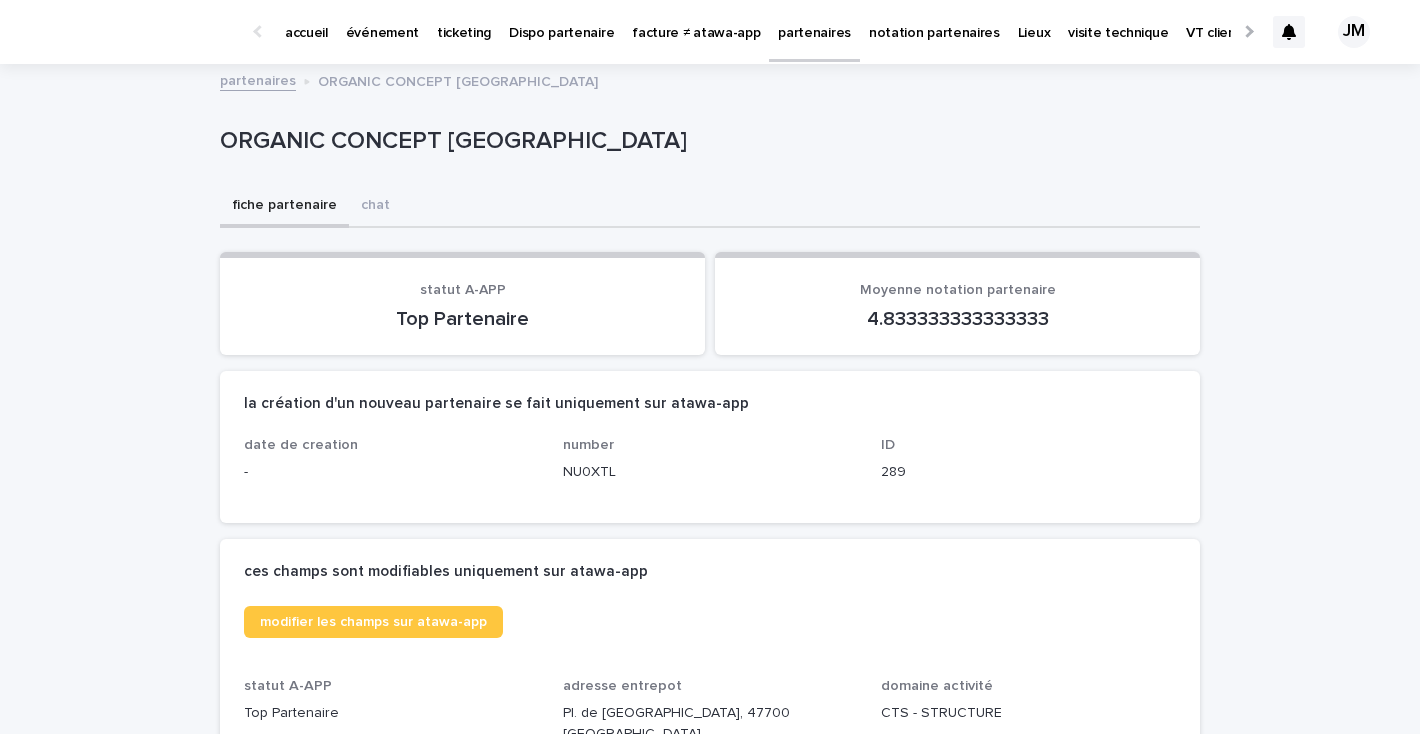 click on "partenaires" at bounding box center (814, 21) 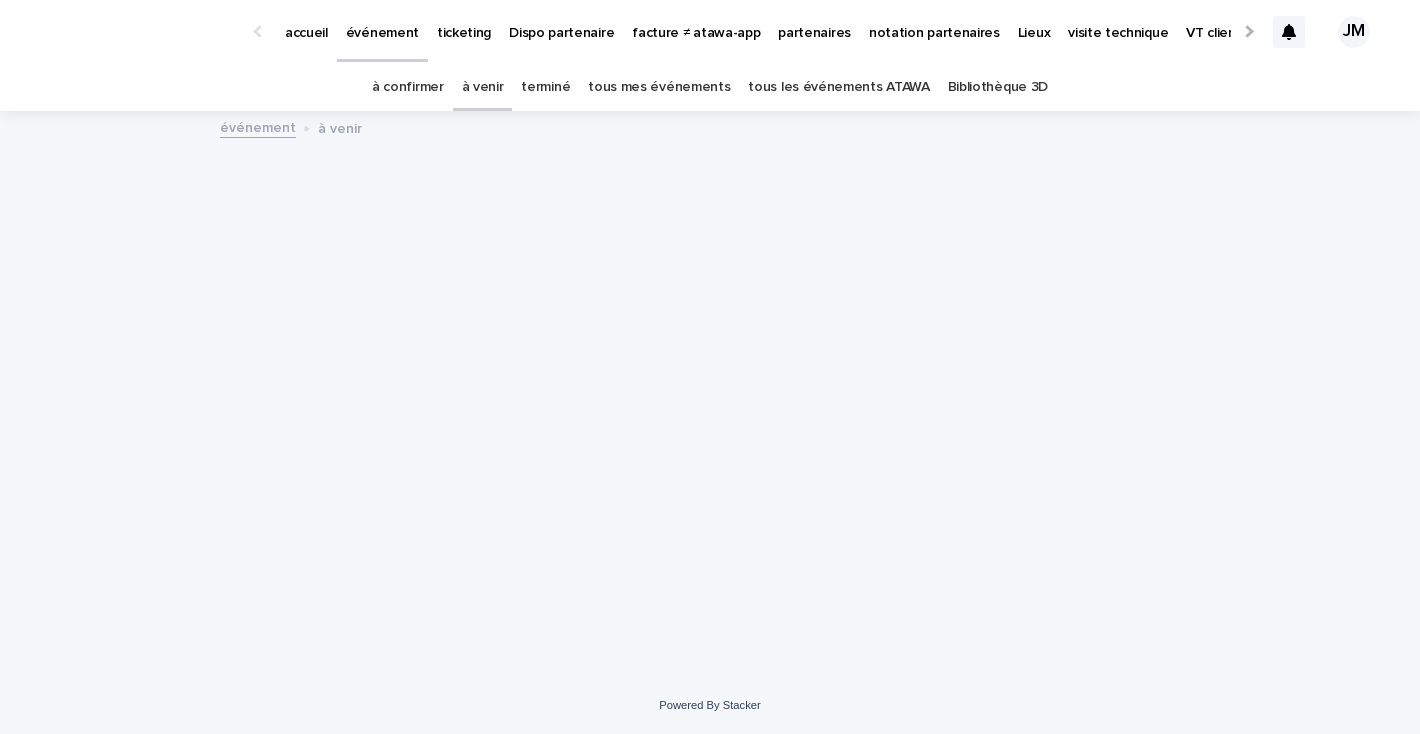 scroll, scrollTop: 0, scrollLeft: 0, axis: both 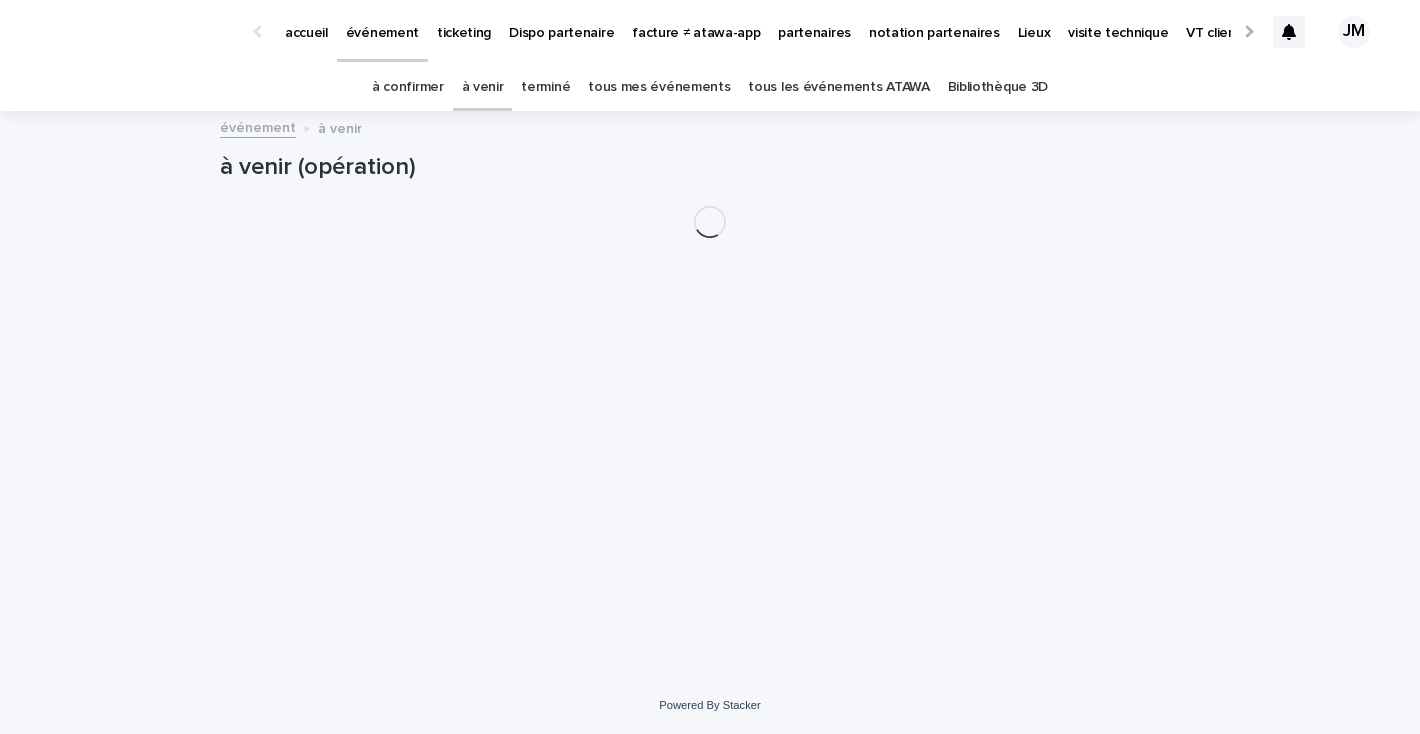 click on "à confirmer à venir terminé tous mes événements tous les événements ATAWA Bibliothèque 3D" at bounding box center (710, 87) 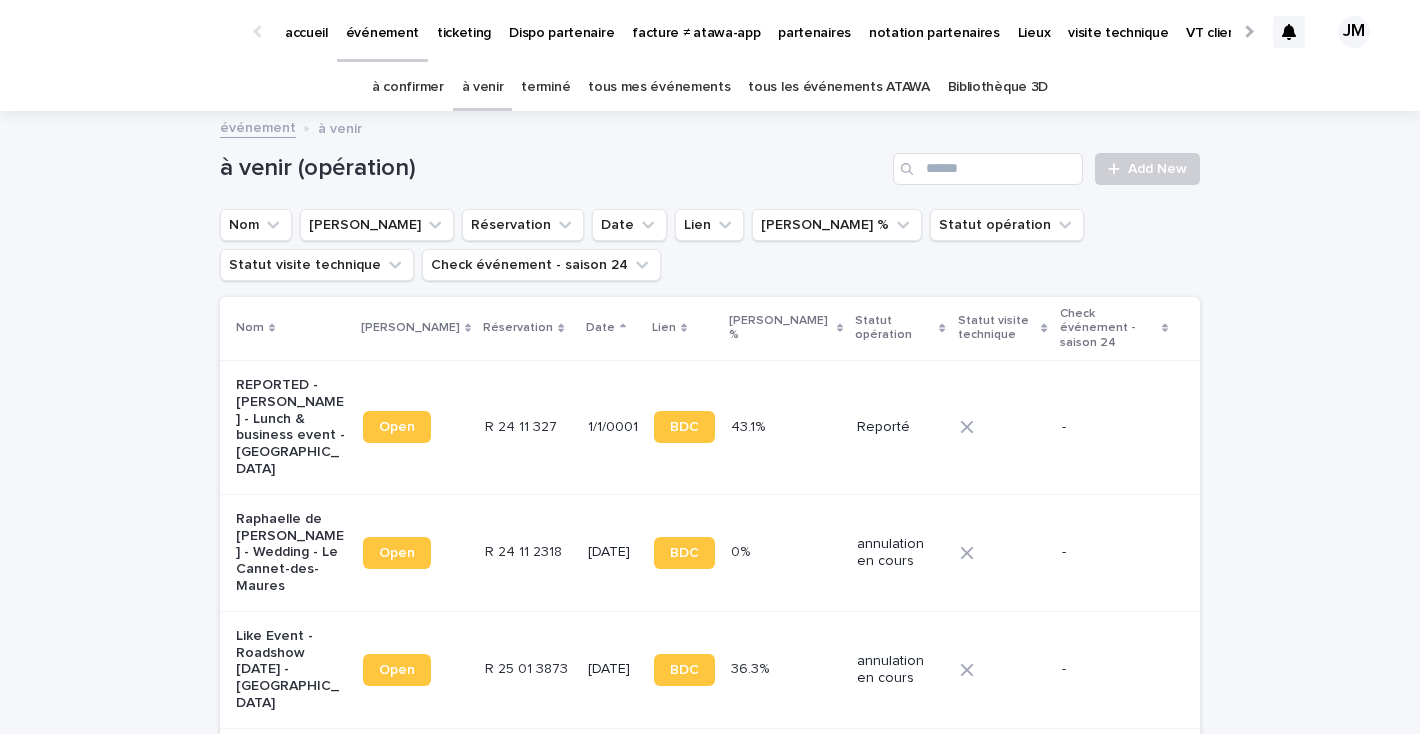 click on "à confirmer" at bounding box center [408, 87] 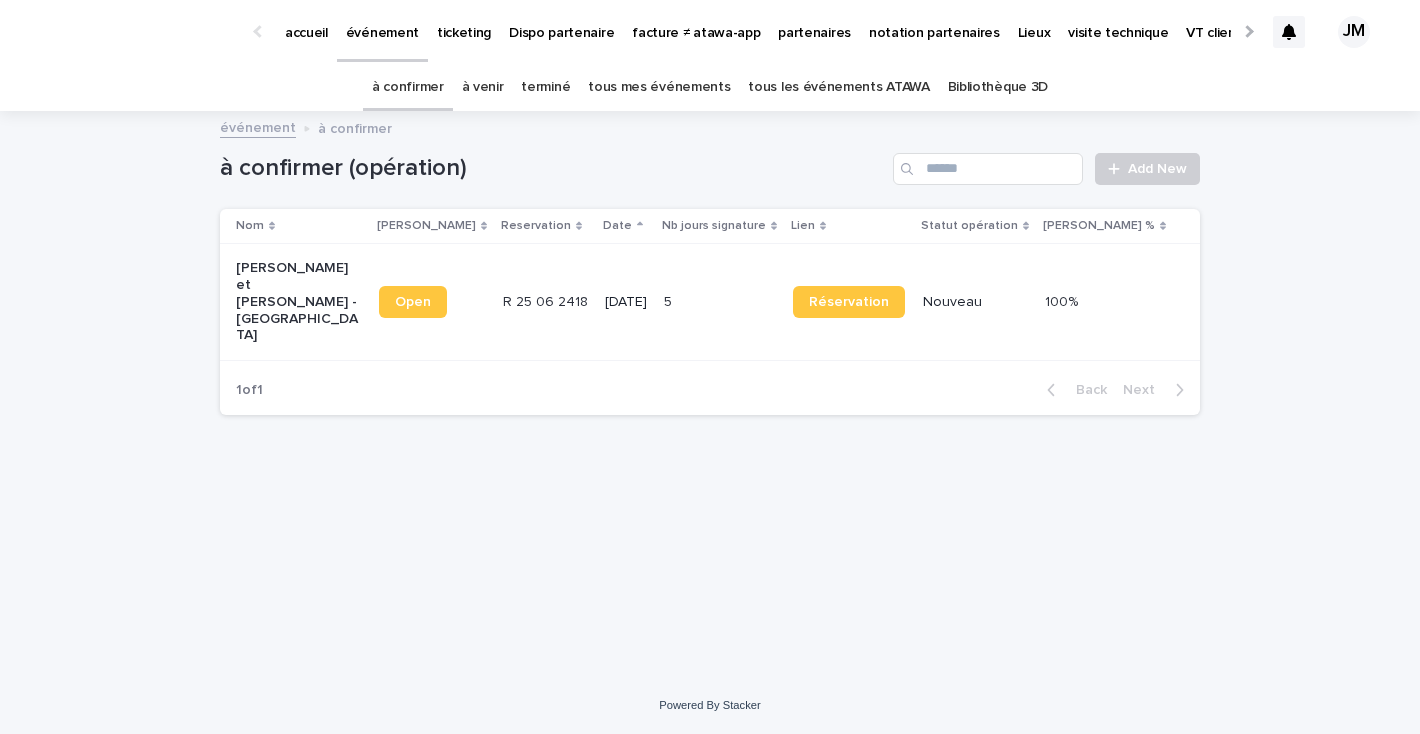 click on "26/7/2025" at bounding box center [626, 302] 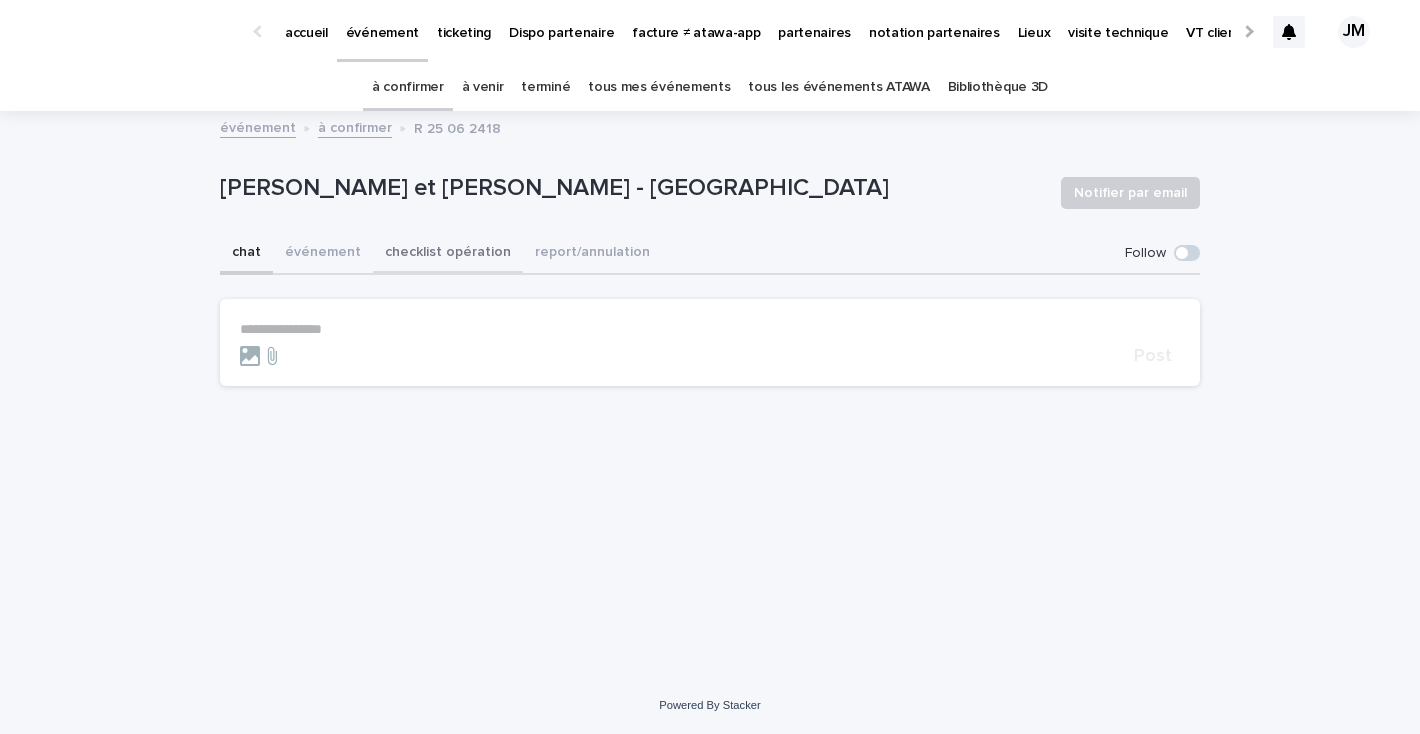 click on "checklist opération" at bounding box center [448, 254] 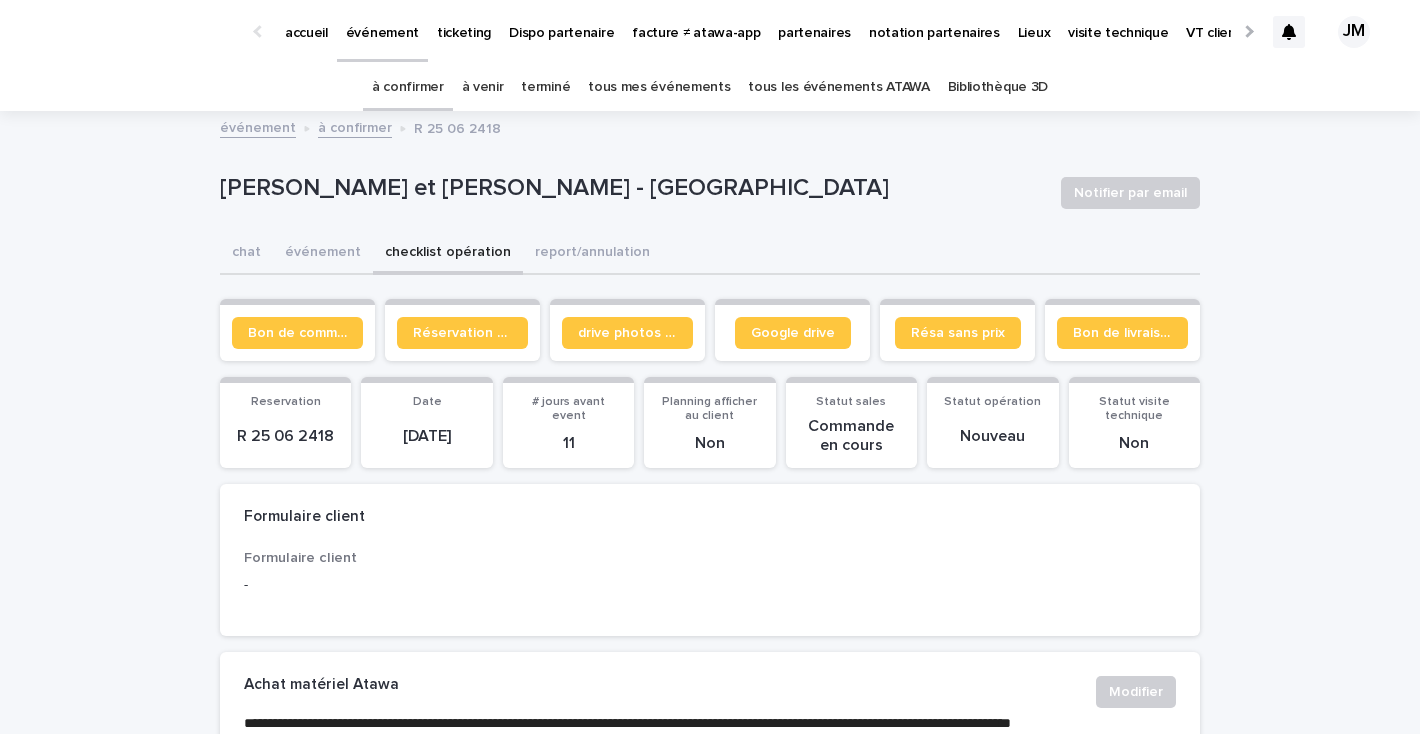 drag, startPoint x: 844, startPoint y: 183, endPoint x: 631, endPoint y: 191, distance: 213.15018 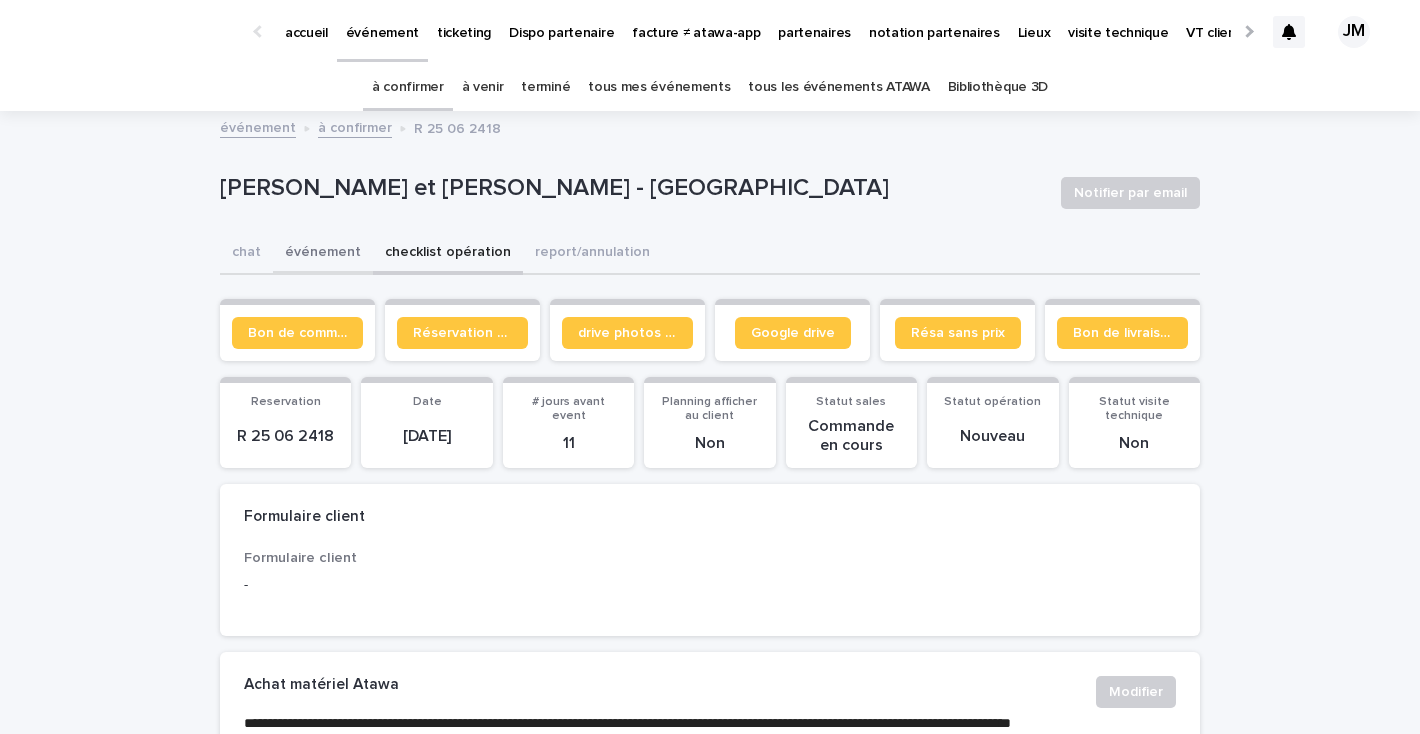 click on "événement" at bounding box center (323, 254) 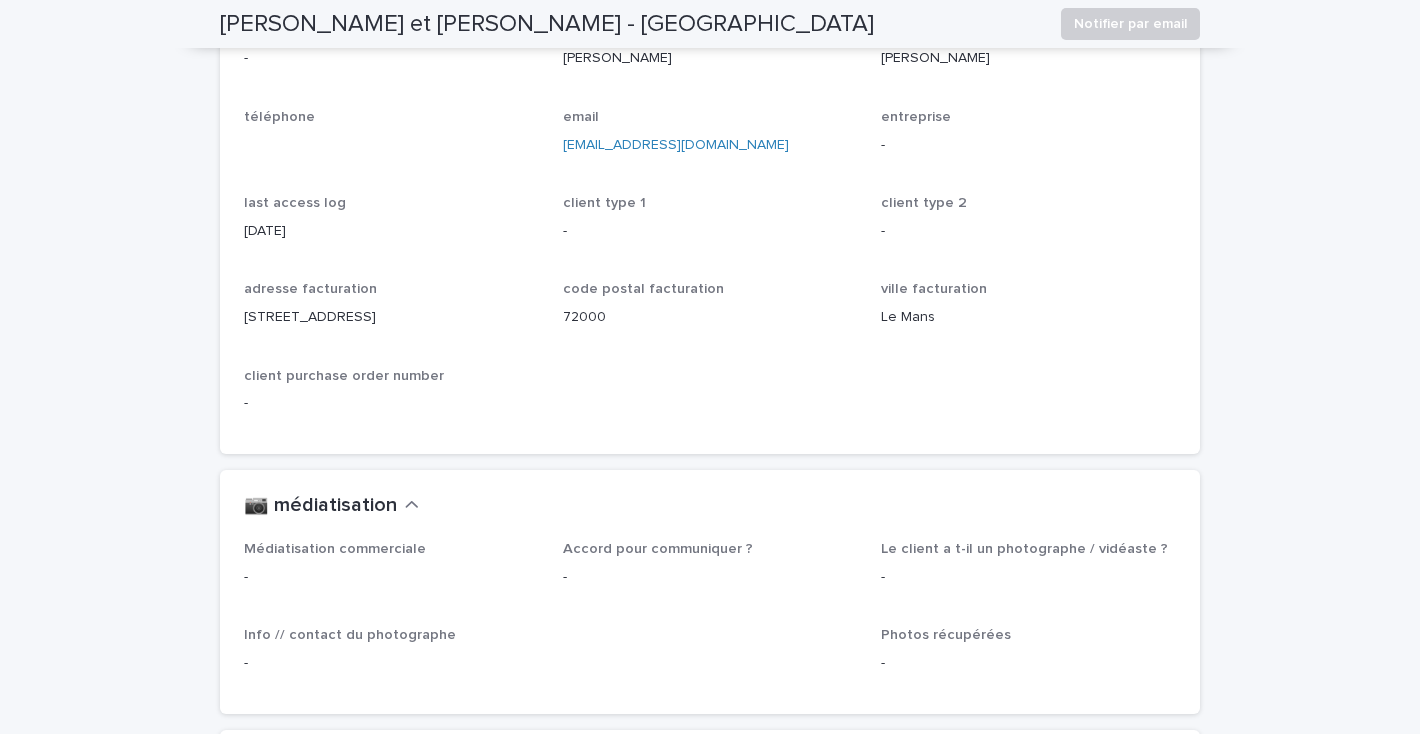 scroll, scrollTop: 0, scrollLeft: 0, axis: both 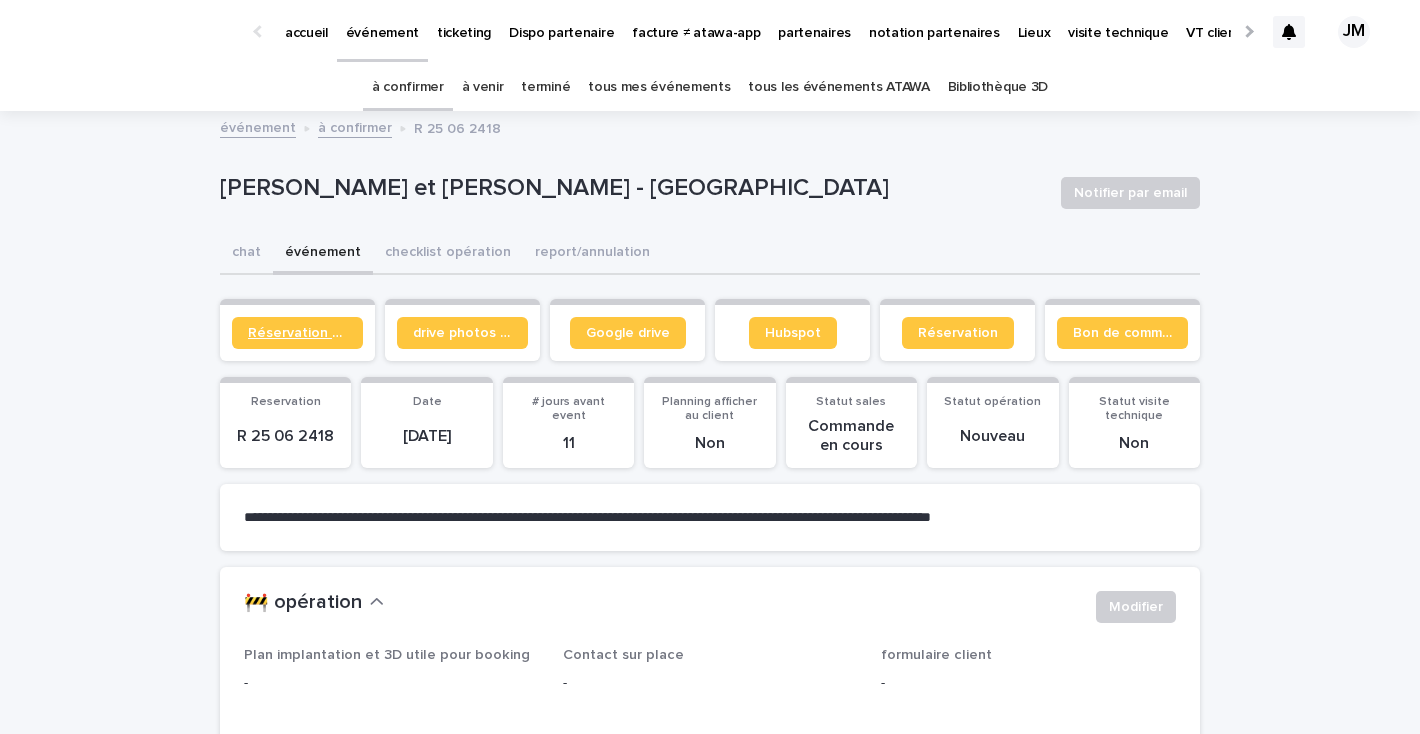 click on "Réservation client" at bounding box center (297, 333) 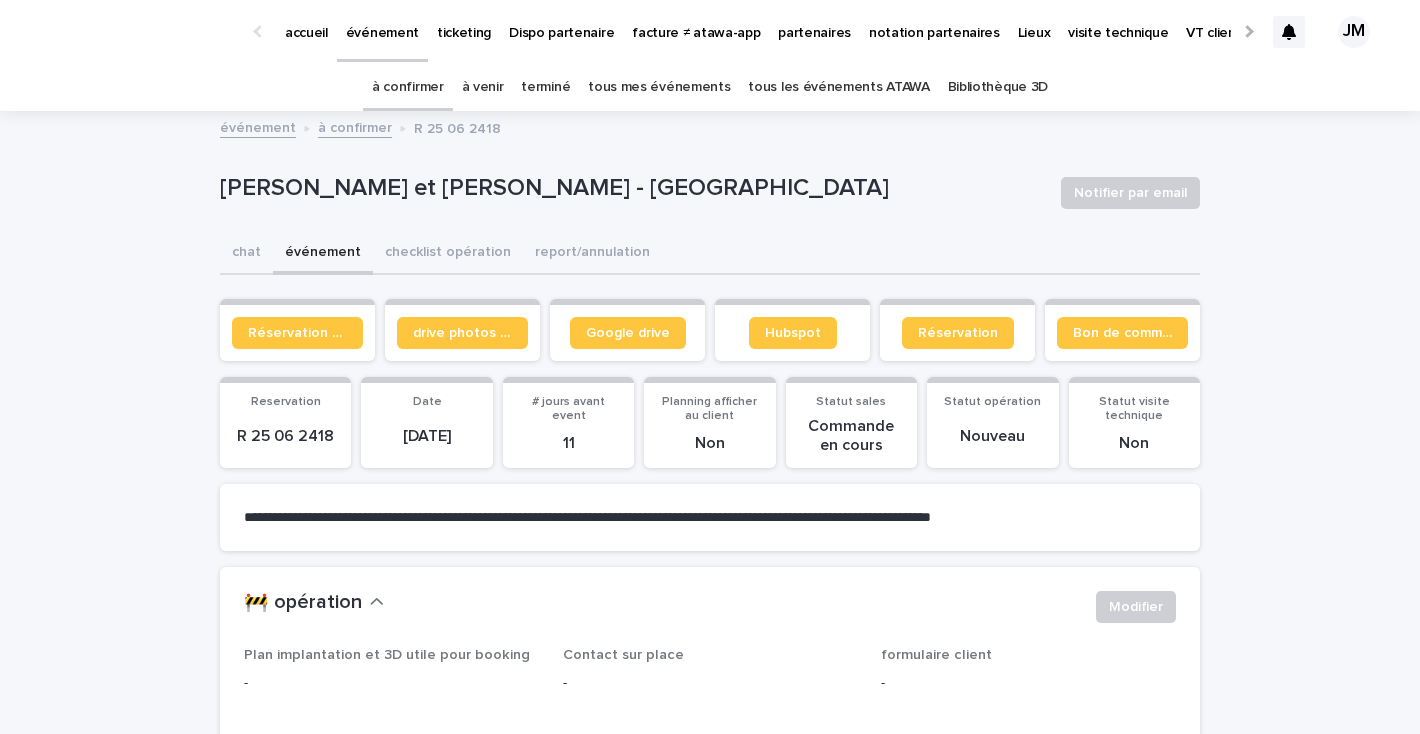 click on "partenaires" at bounding box center (814, 21) 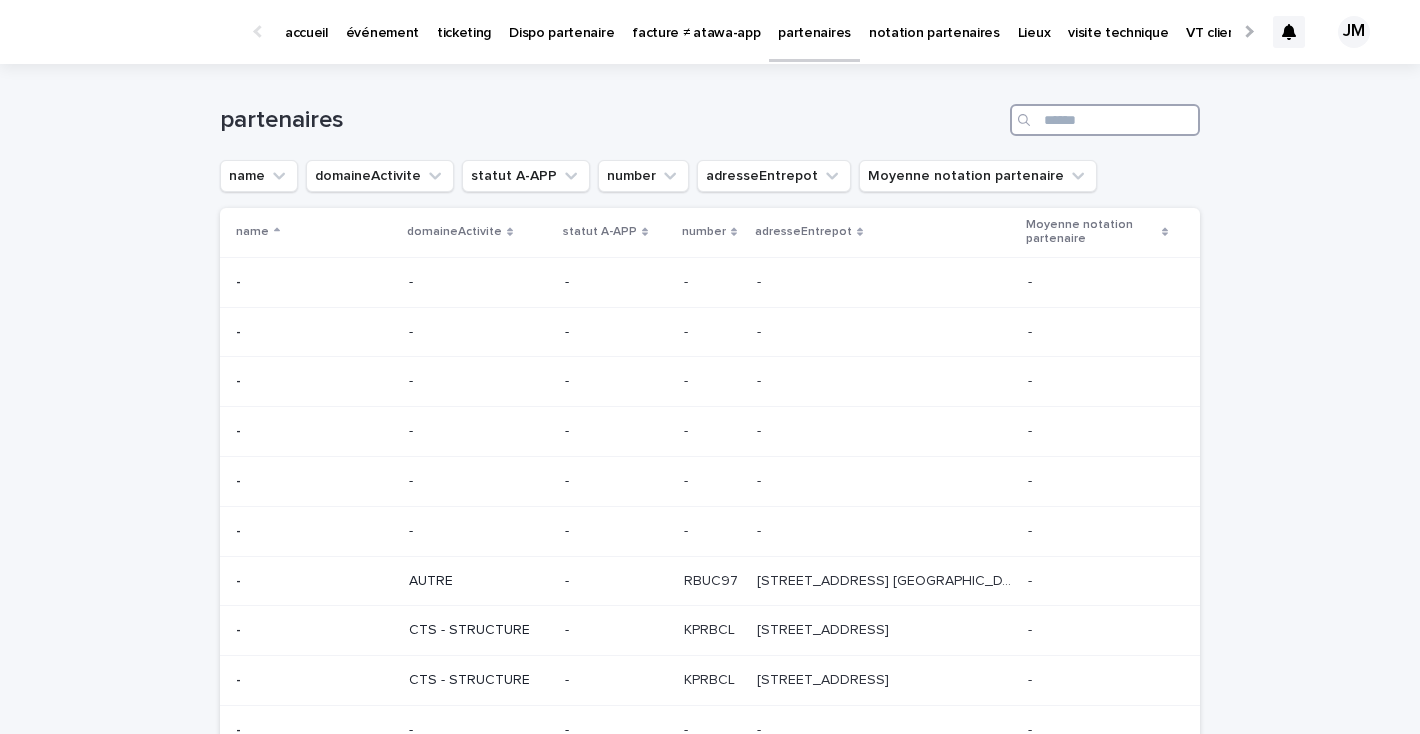click at bounding box center (1105, 120) 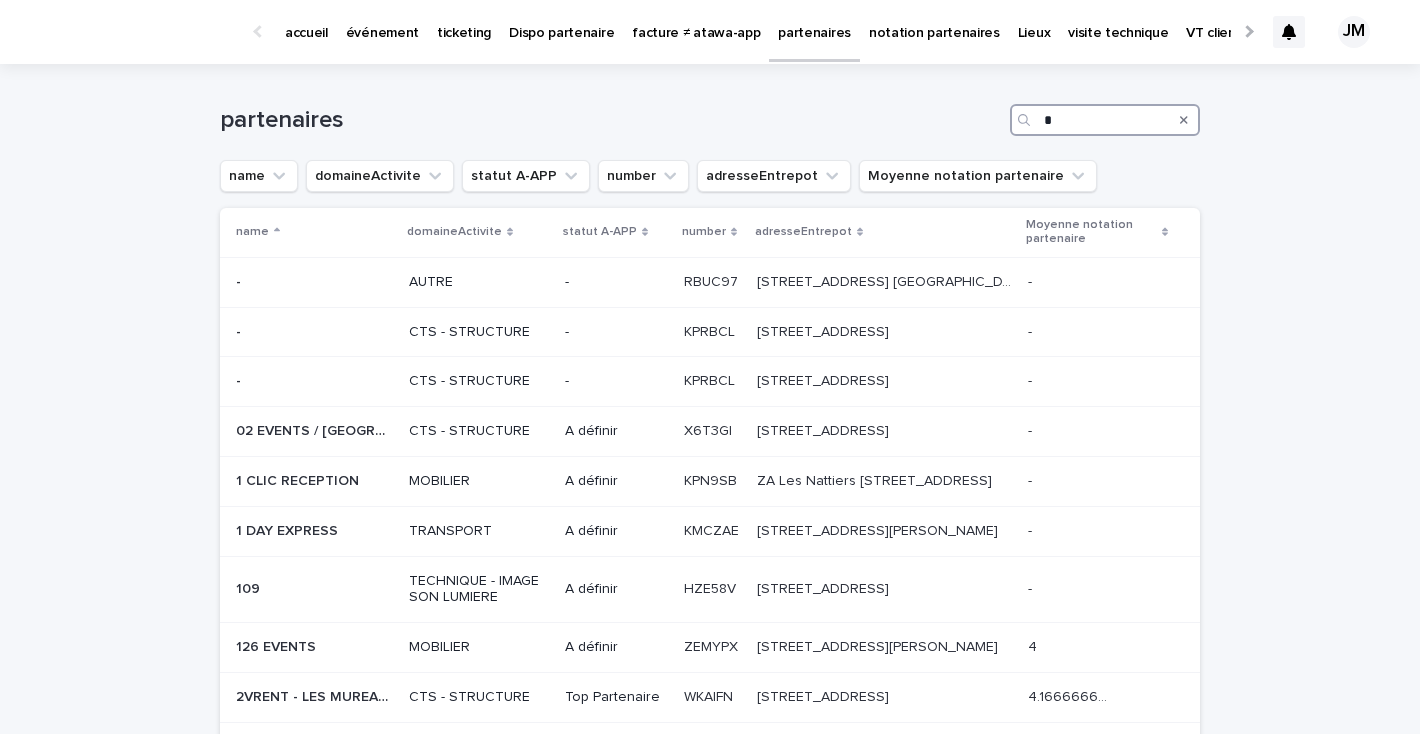 type 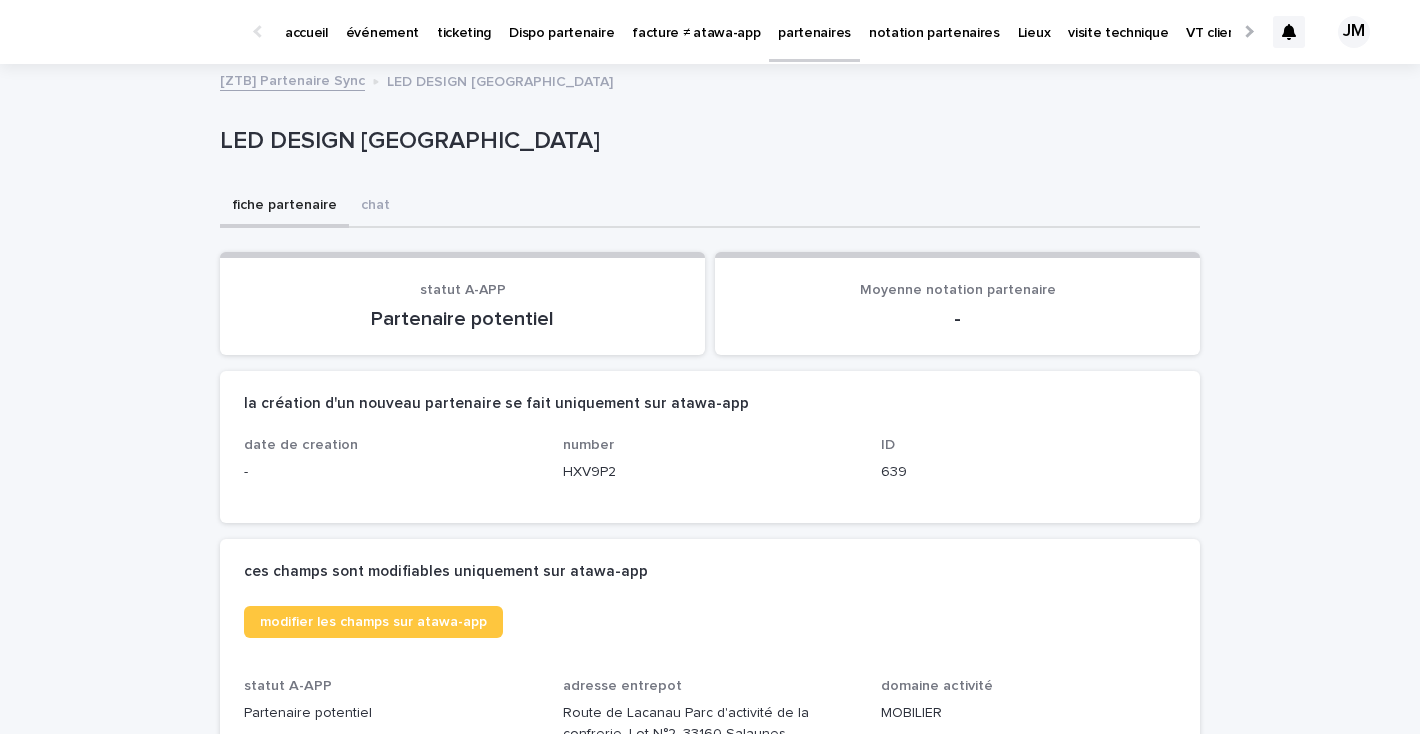 scroll, scrollTop: 0, scrollLeft: 0, axis: both 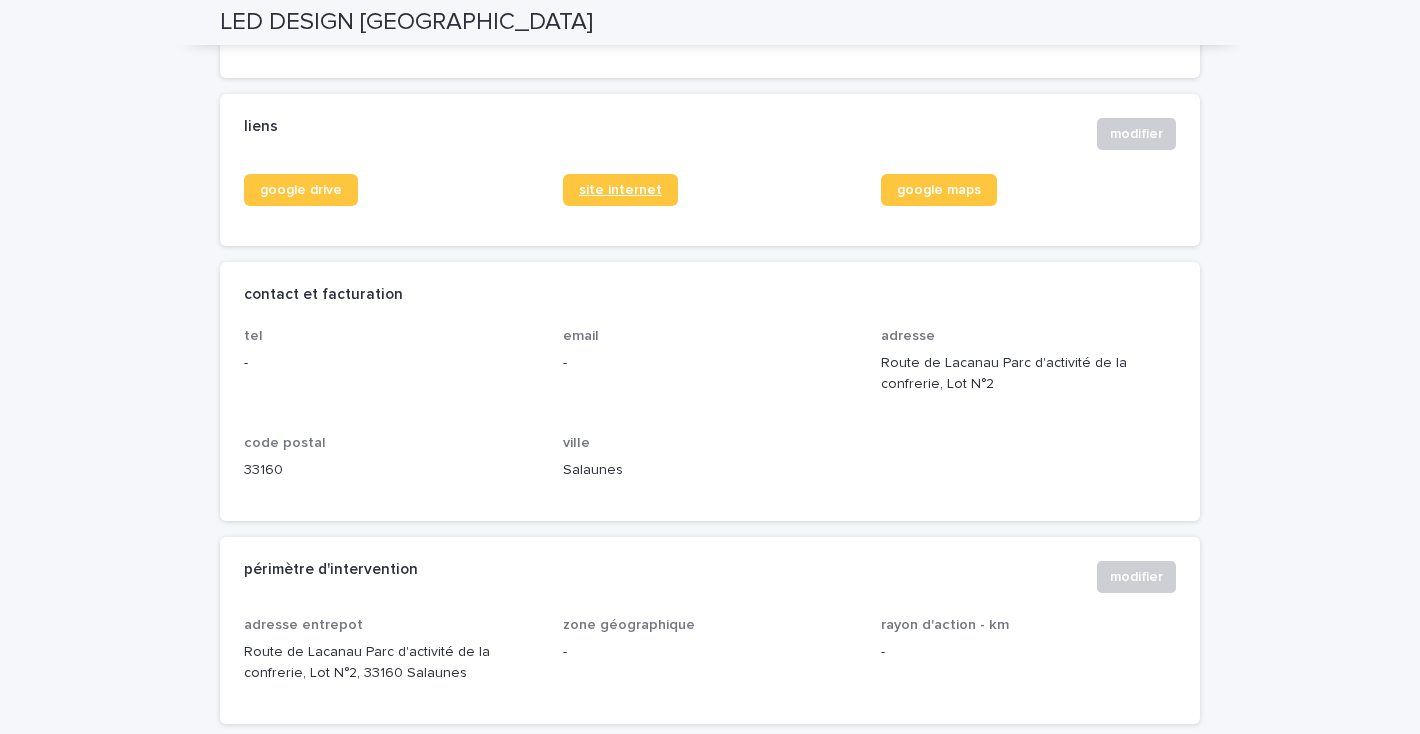 click on "site internet" at bounding box center (620, 190) 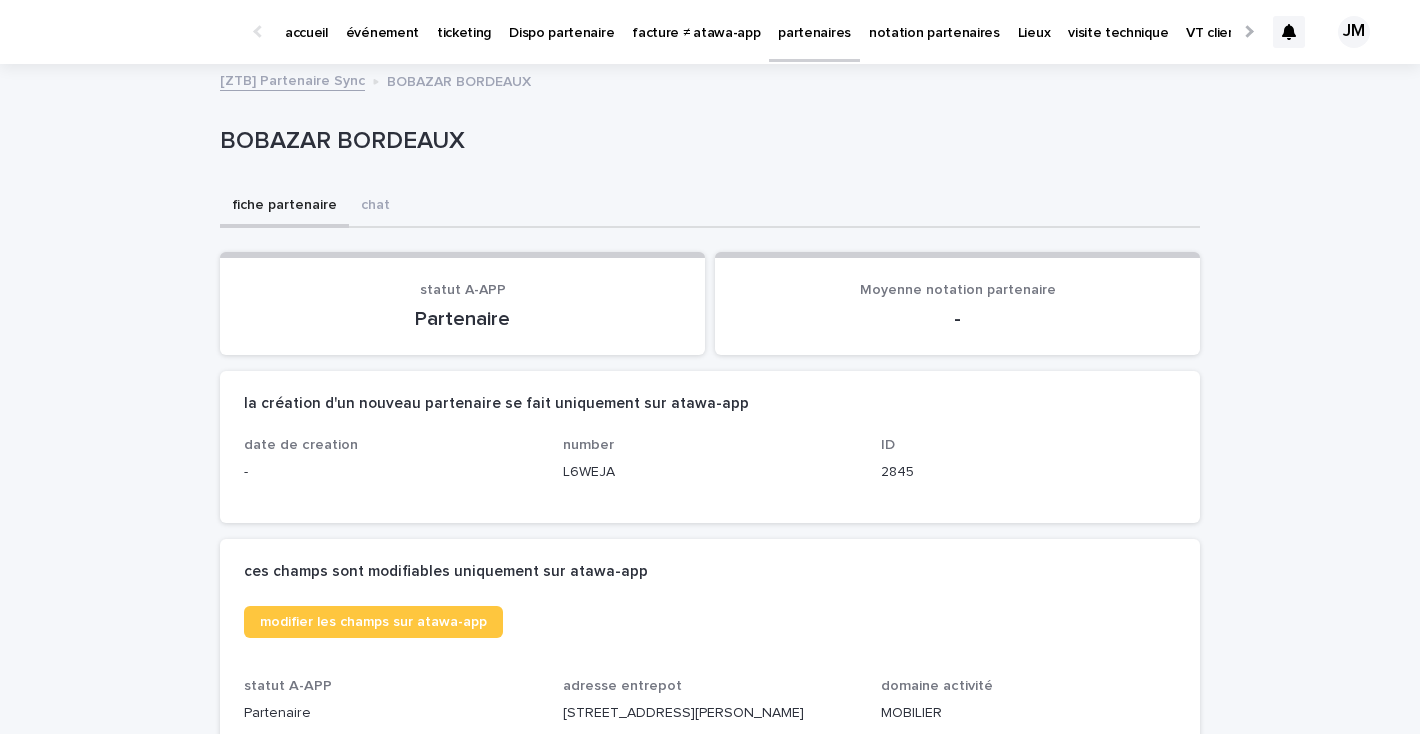 scroll, scrollTop: 0, scrollLeft: 0, axis: both 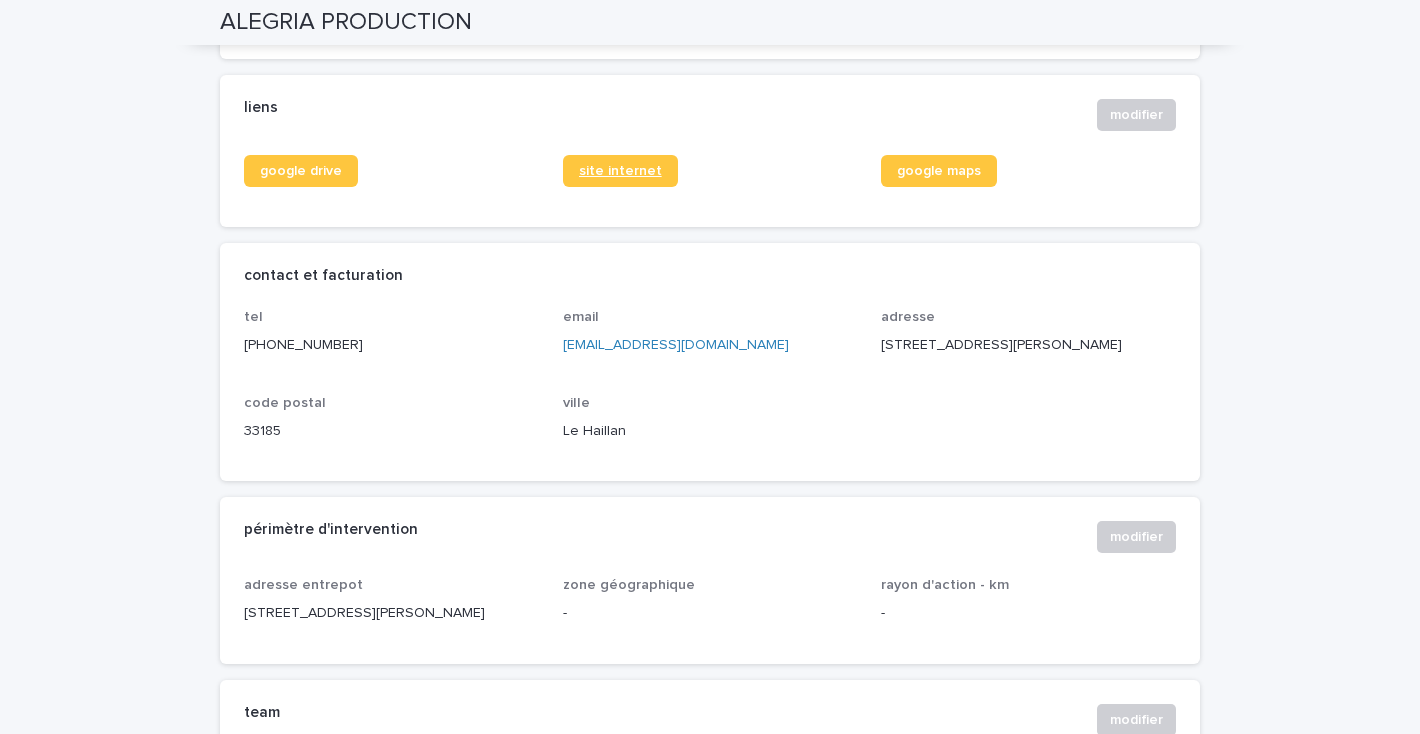 click on "site internet" at bounding box center [620, 171] 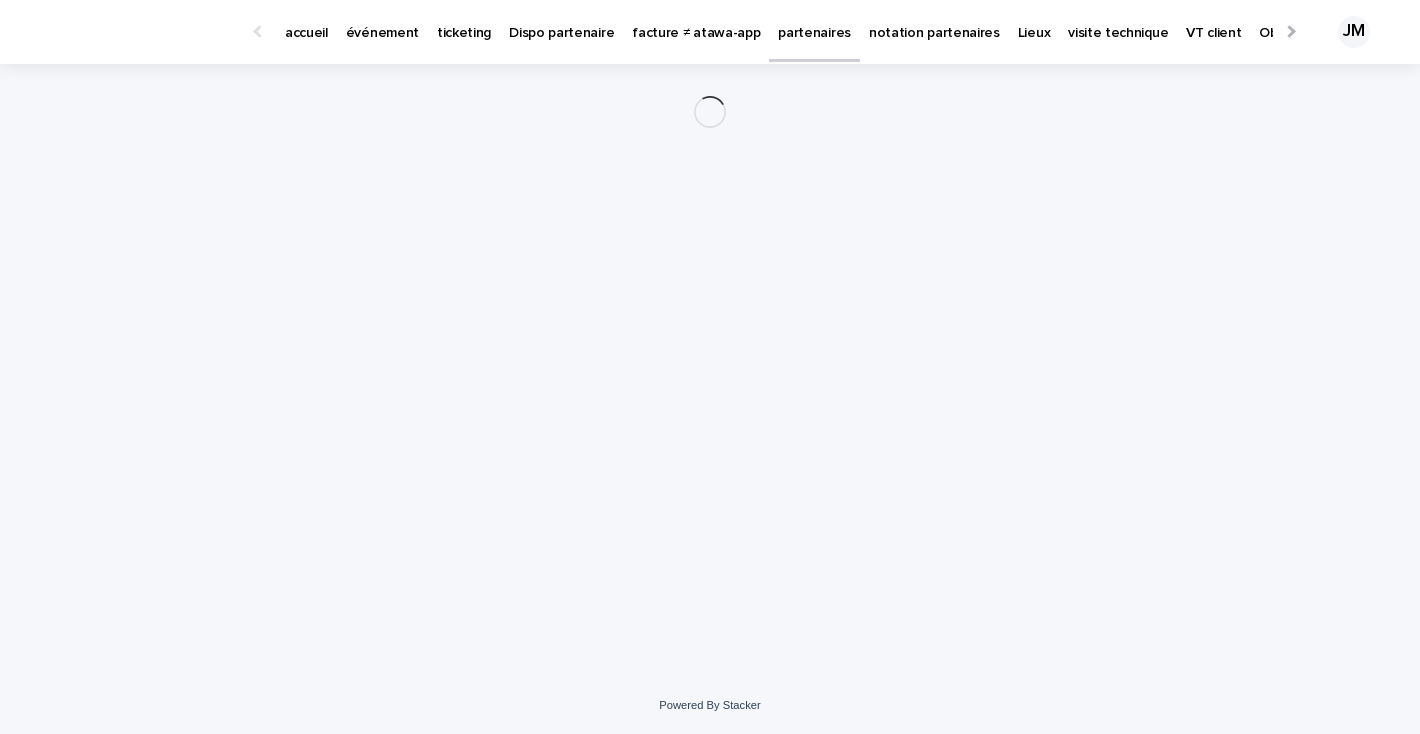 scroll, scrollTop: 0, scrollLeft: 0, axis: both 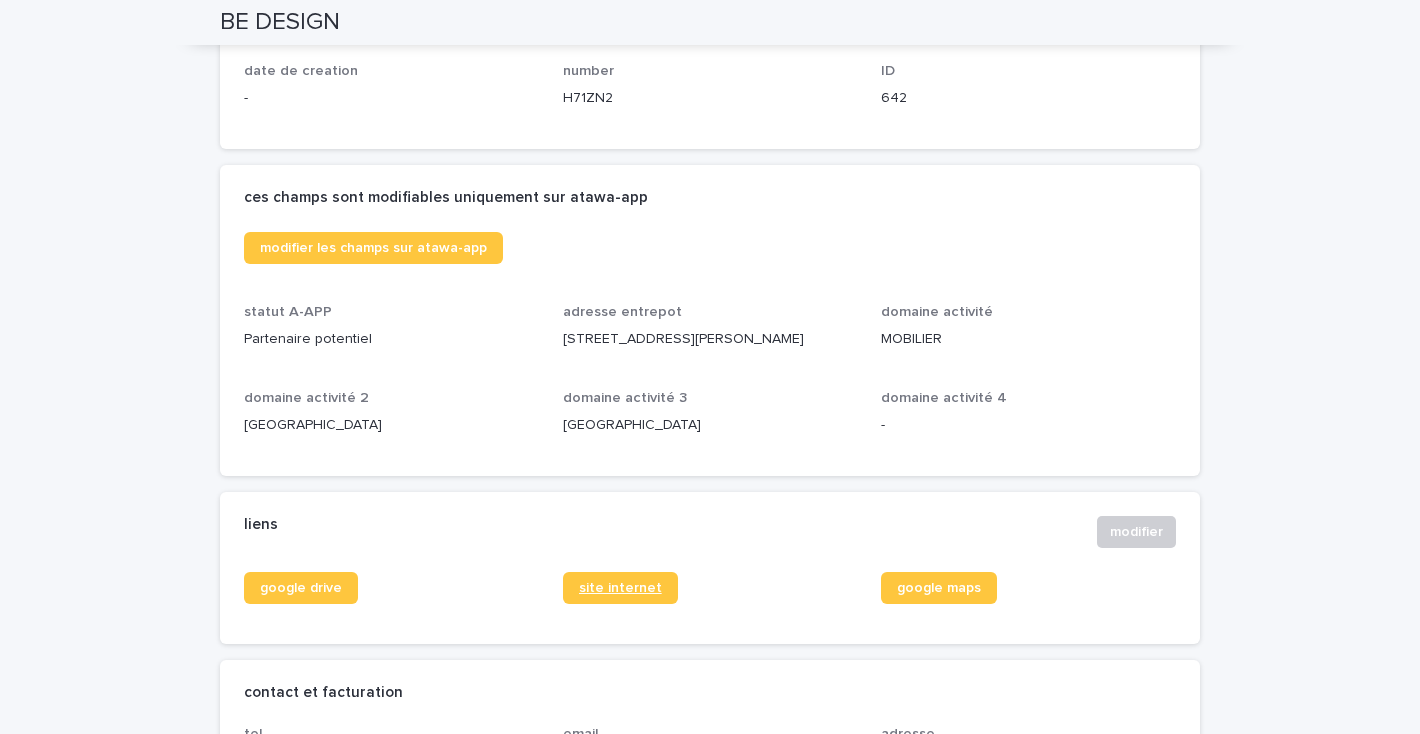 click on "site internet" at bounding box center (620, 588) 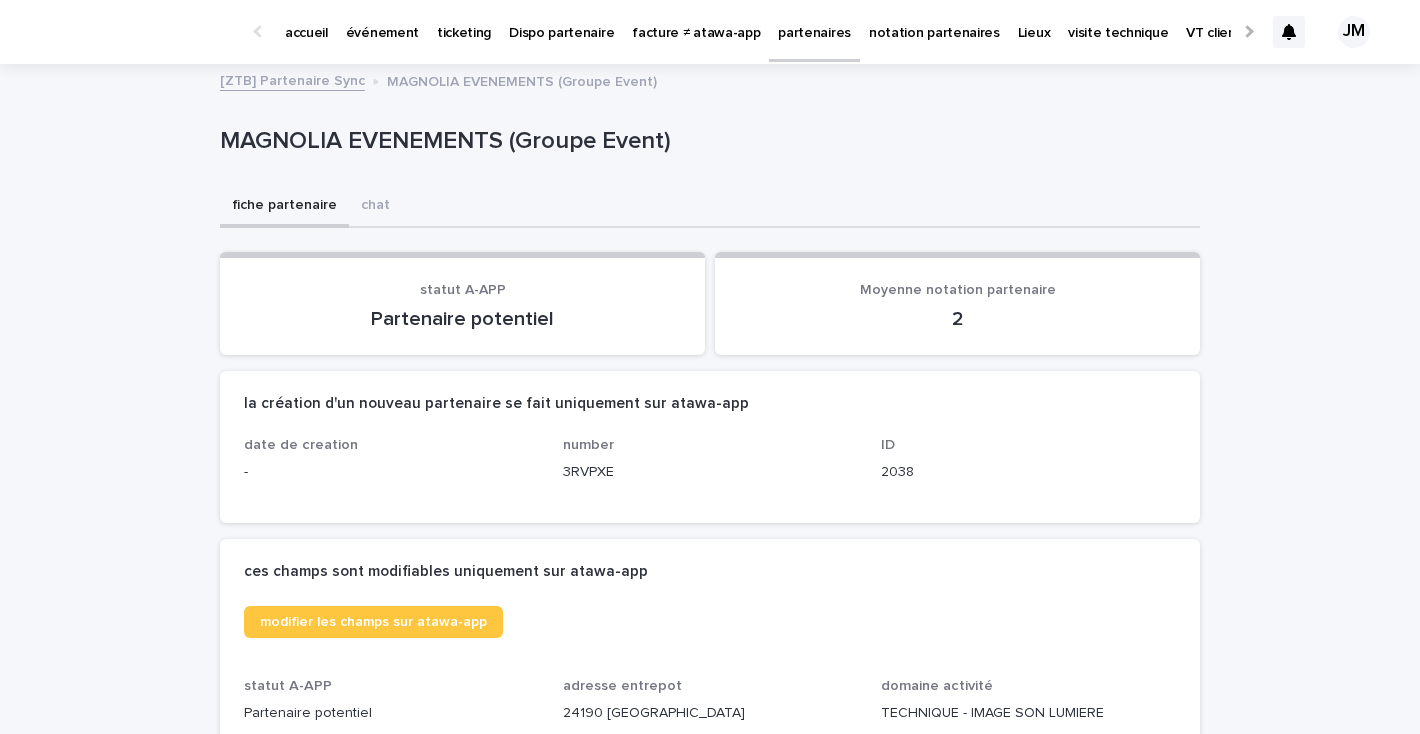 scroll, scrollTop: 0, scrollLeft: 0, axis: both 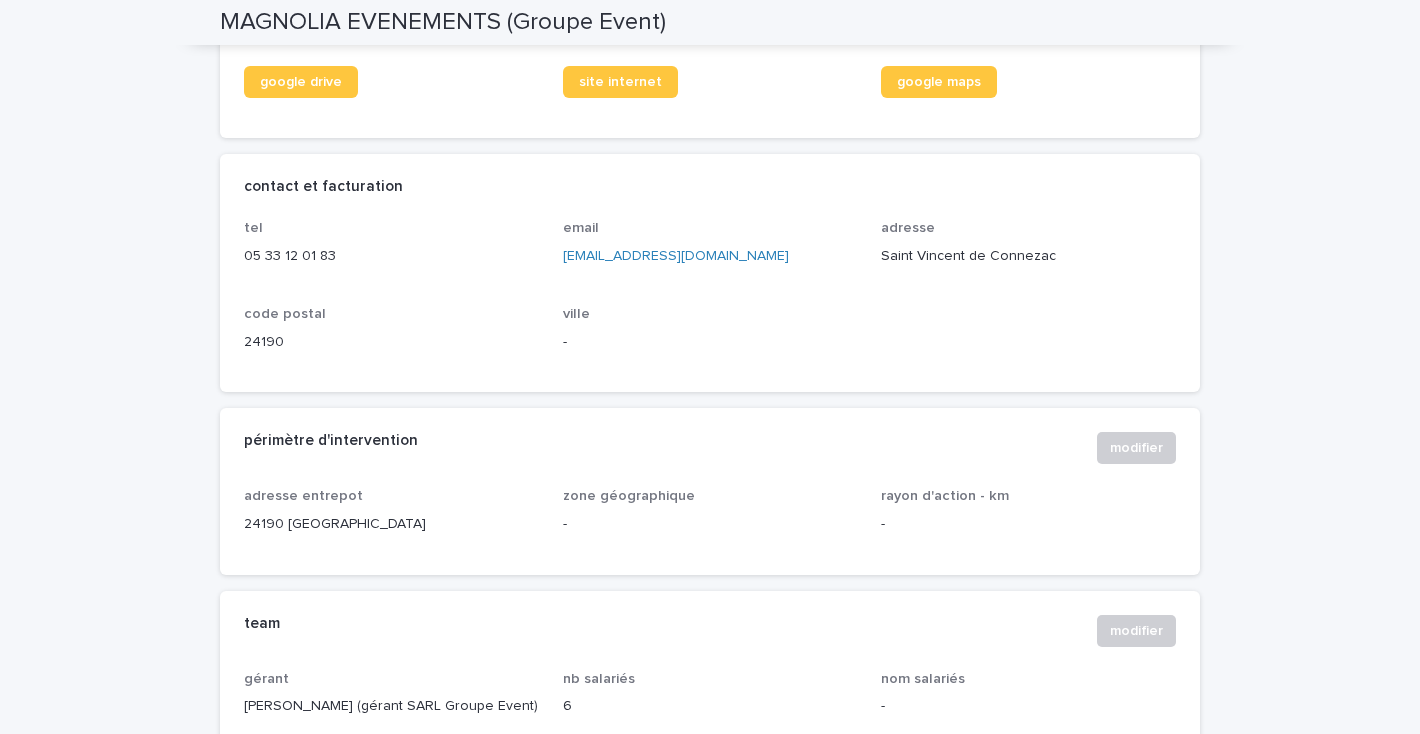 click on "site internet" at bounding box center (710, 90) 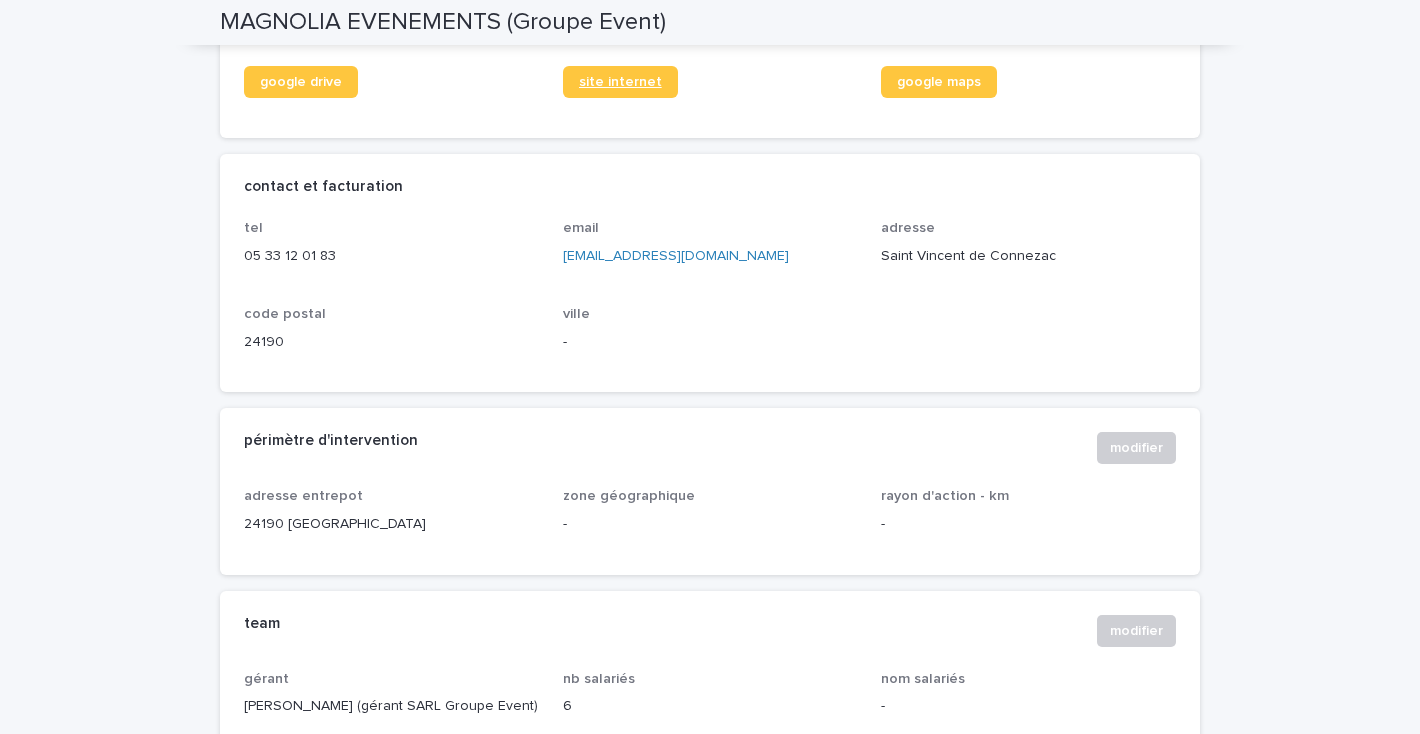 click on "site internet" at bounding box center [620, 82] 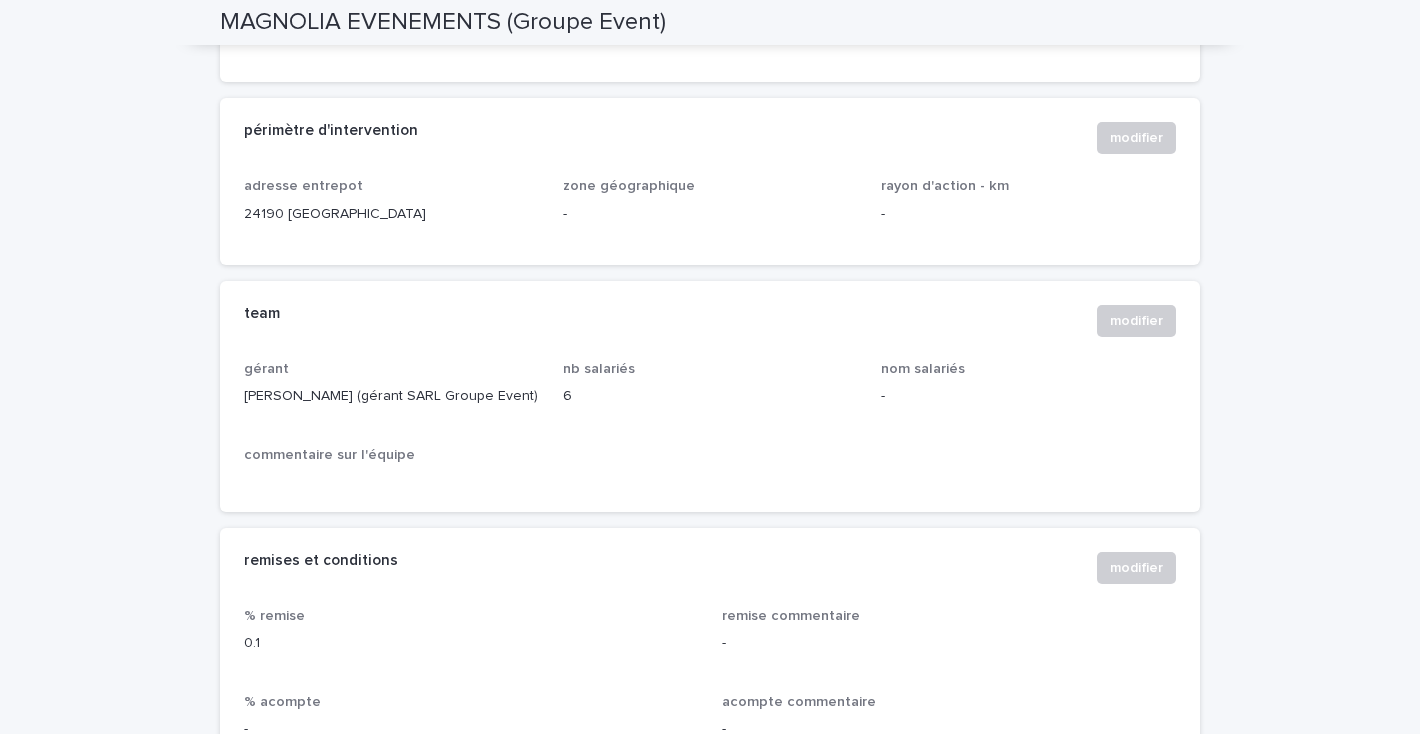 scroll, scrollTop: 0, scrollLeft: 0, axis: both 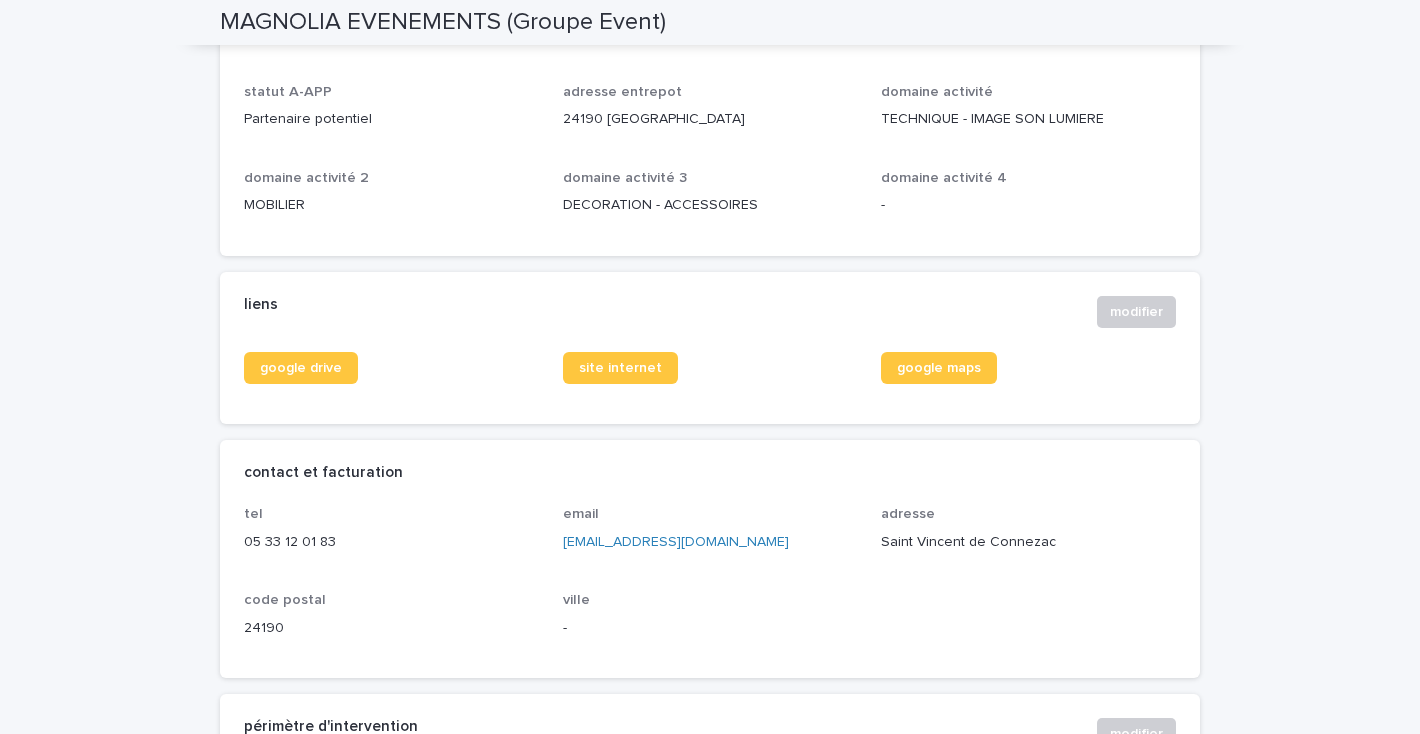 drag, startPoint x: 814, startPoint y: 531, endPoint x: 605, endPoint y: 524, distance: 209.11719 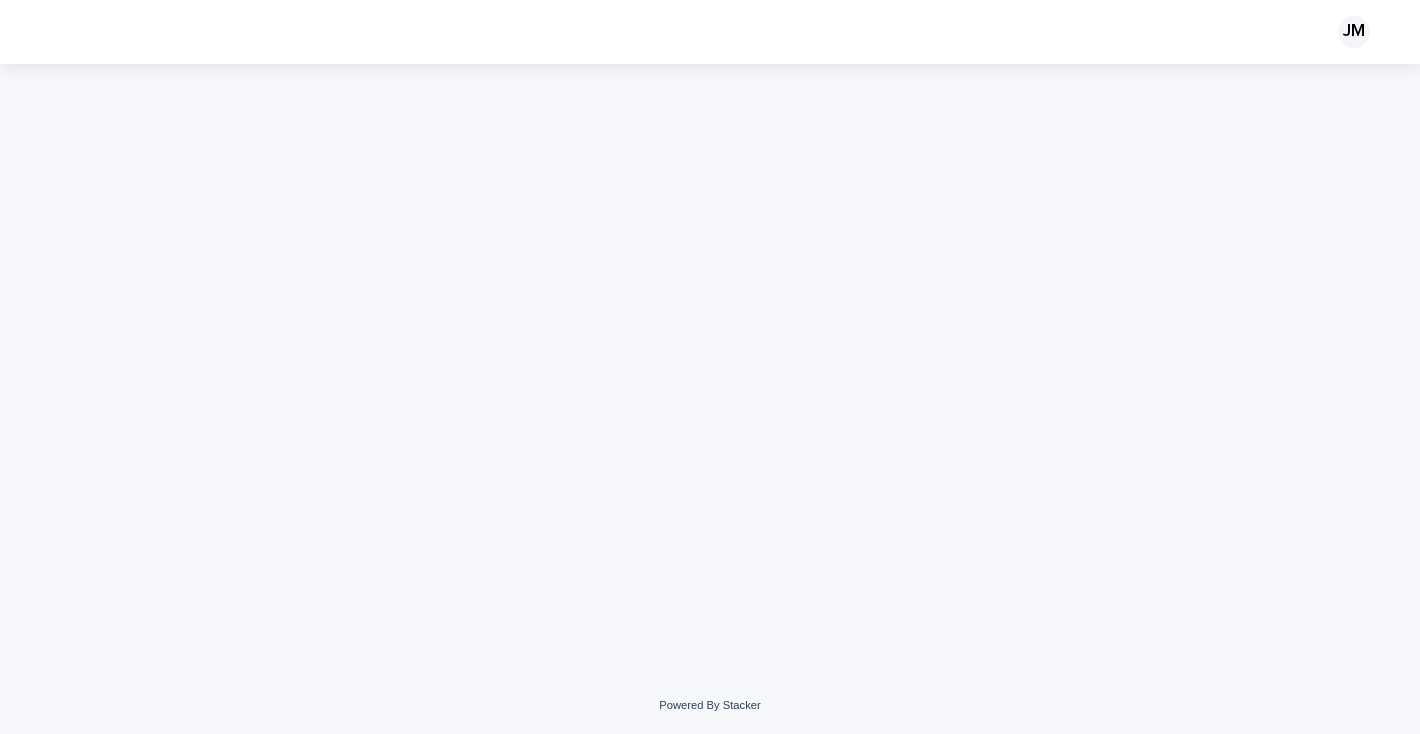 scroll, scrollTop: 0, scrollLeft: 0, axis: both 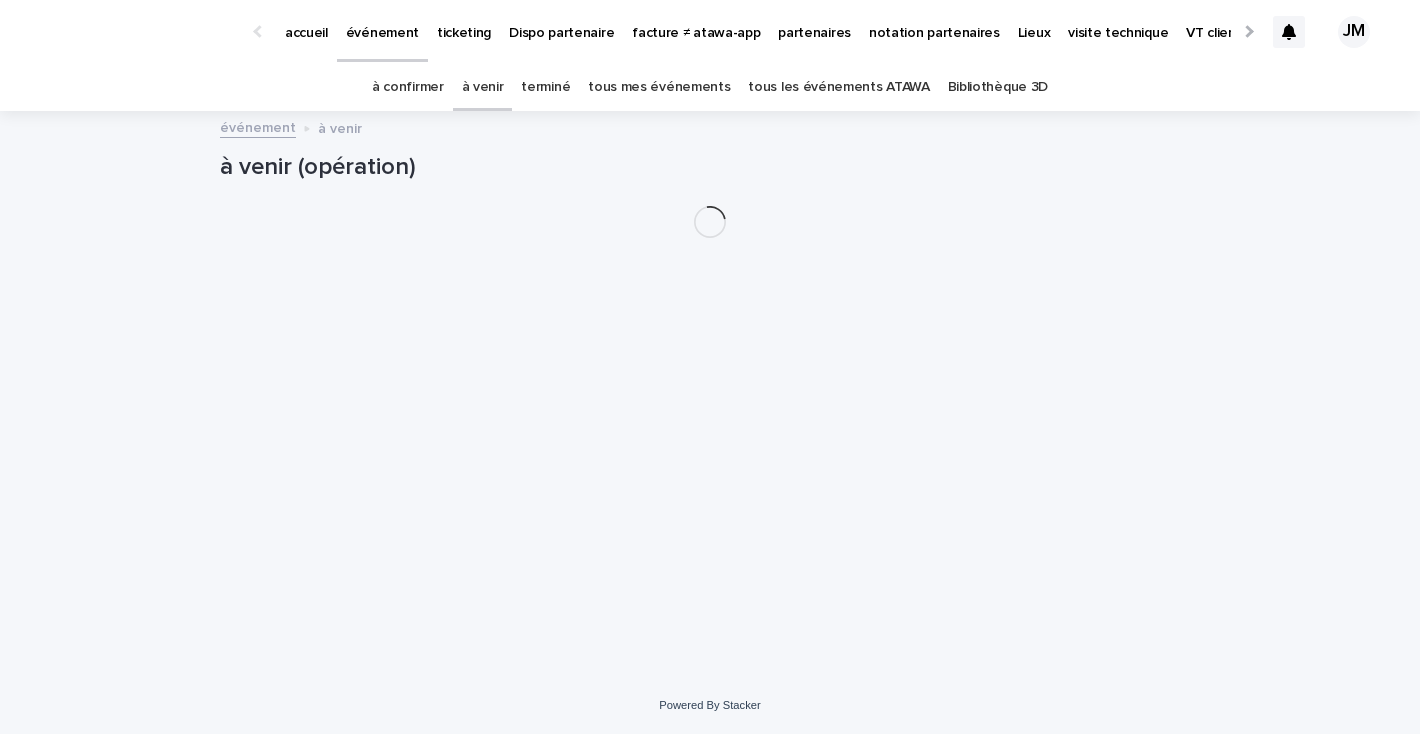 click on "à confirmer" at bounding box center [408, 87] 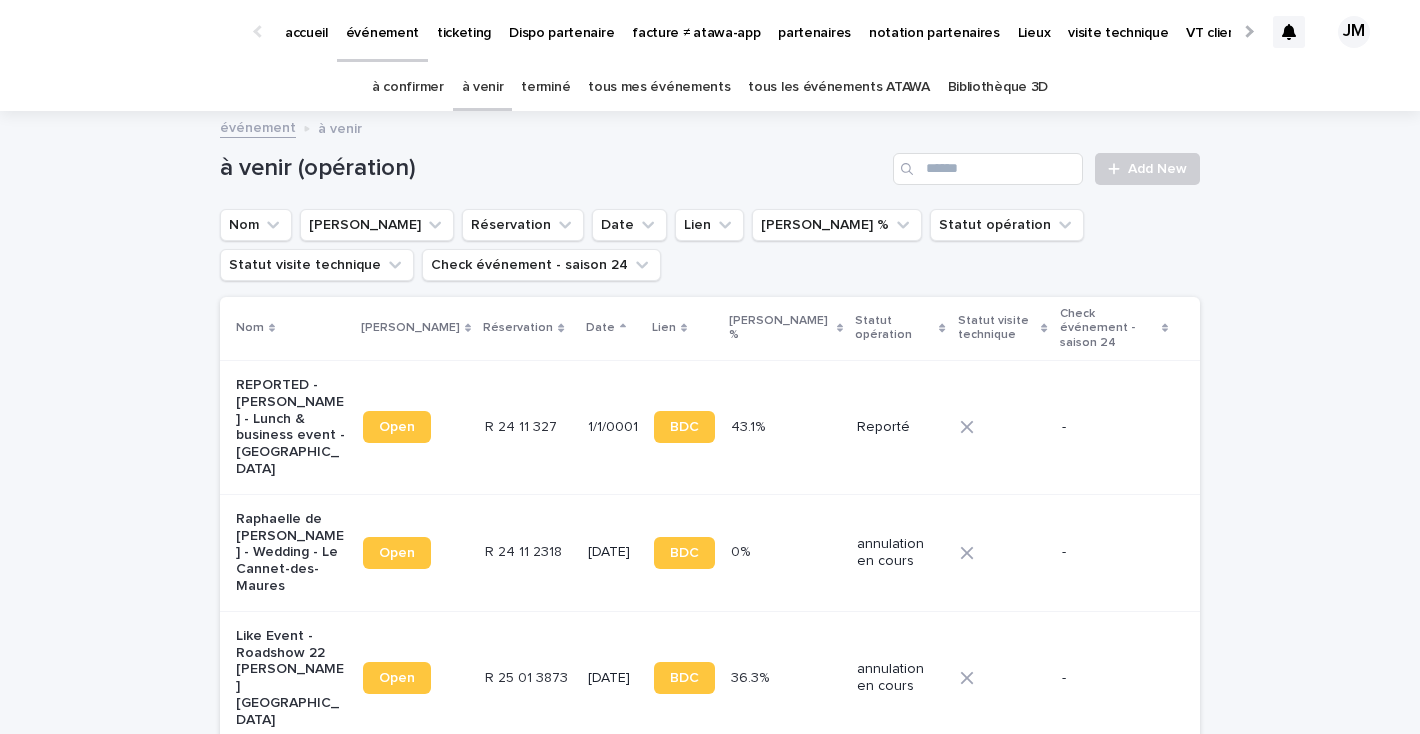 click on "à confirmer" at bounding box center (408, 87) 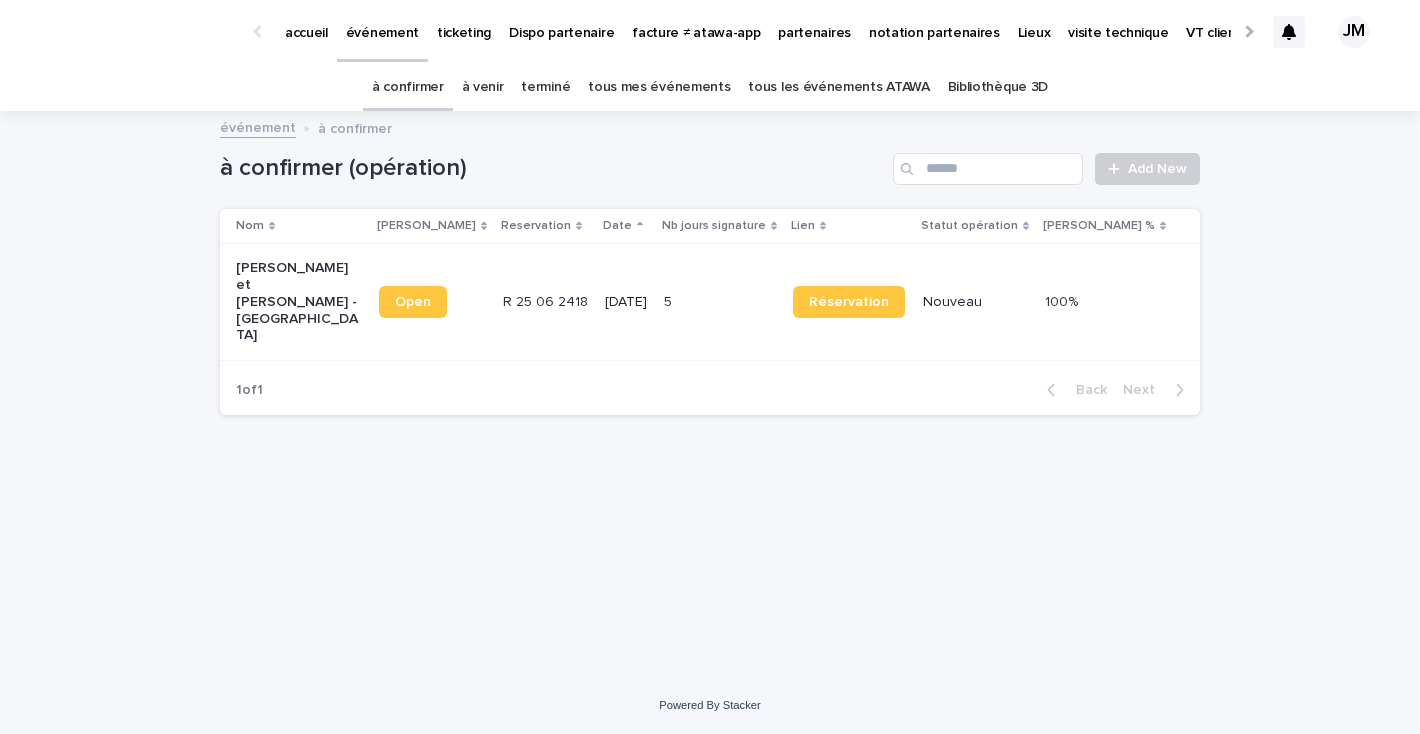 click on "26/7/2025" at bounding box center (626, 302) 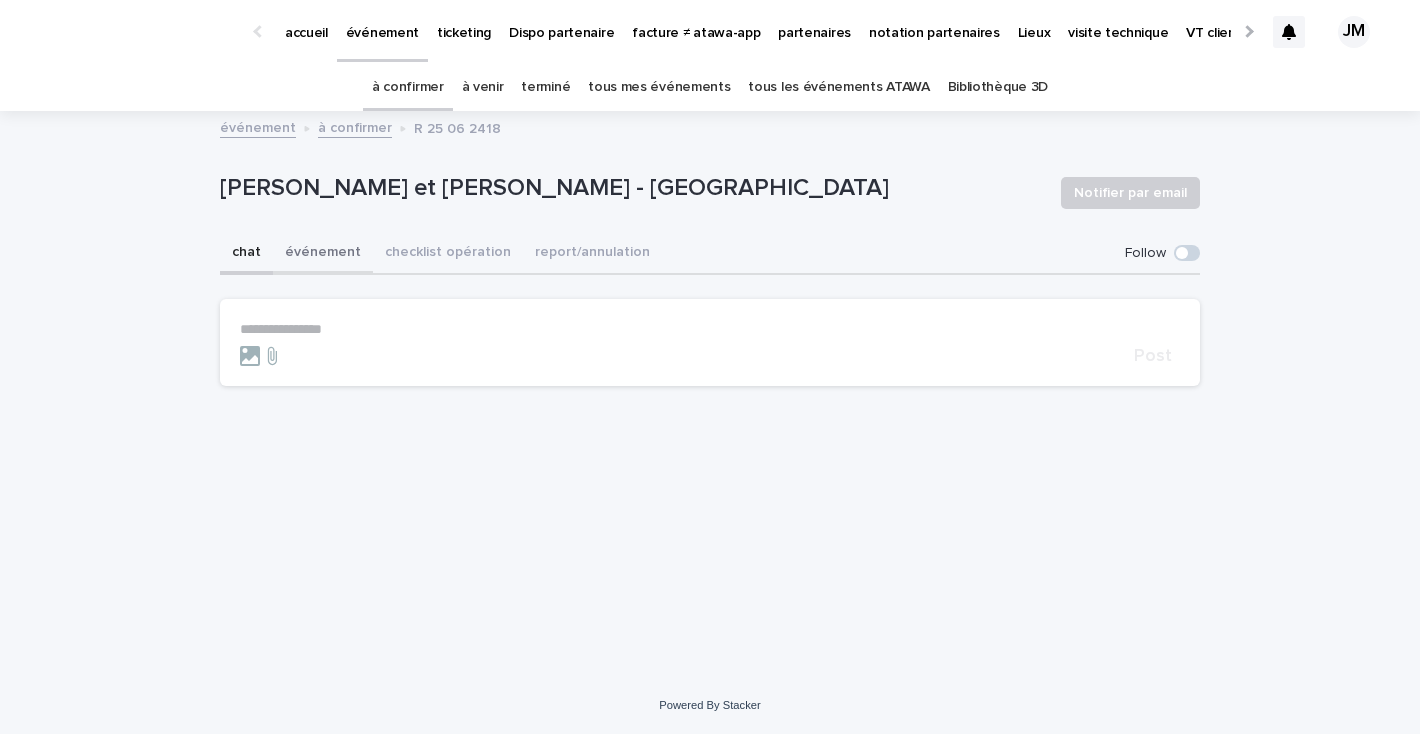 click on "événement" at bounding box center [323, 254] 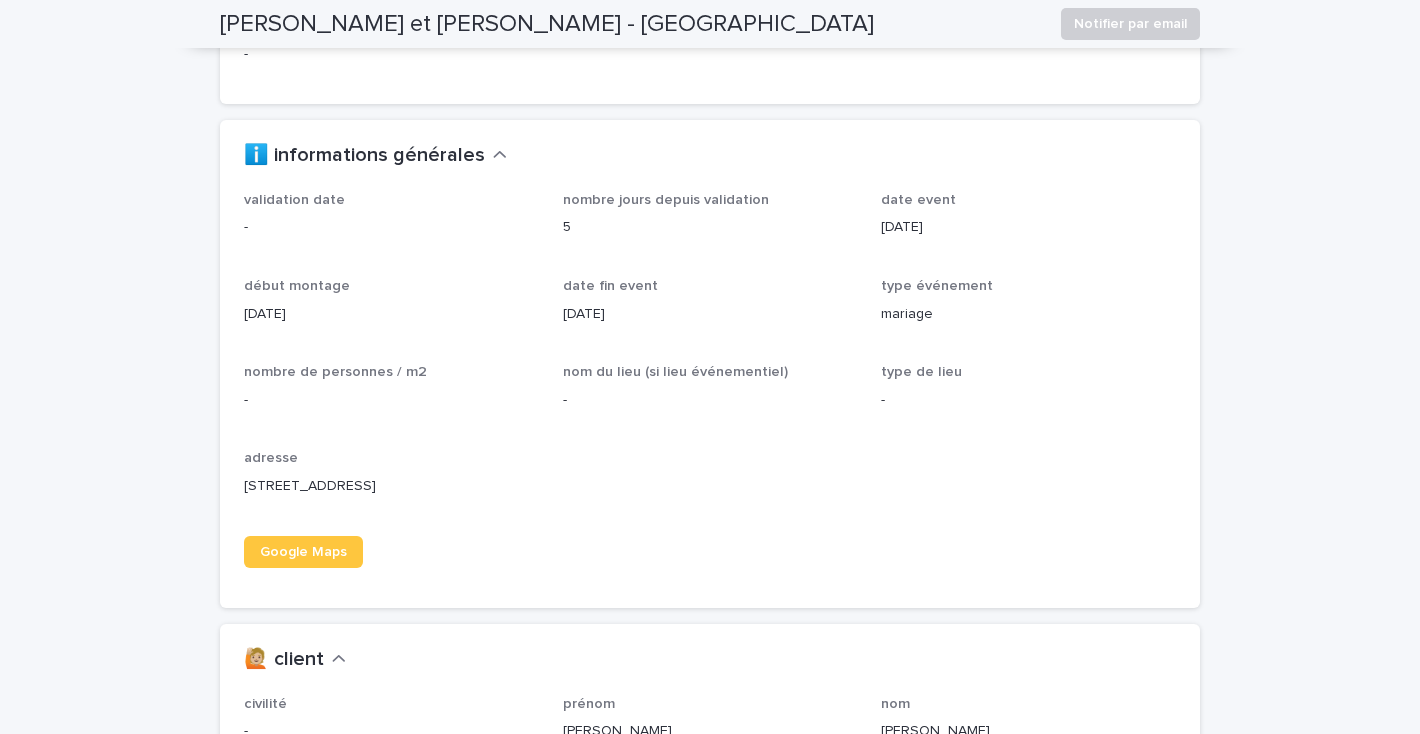 scroll, scrollTop: 1150, scrollLeft: 0, axis: vertical 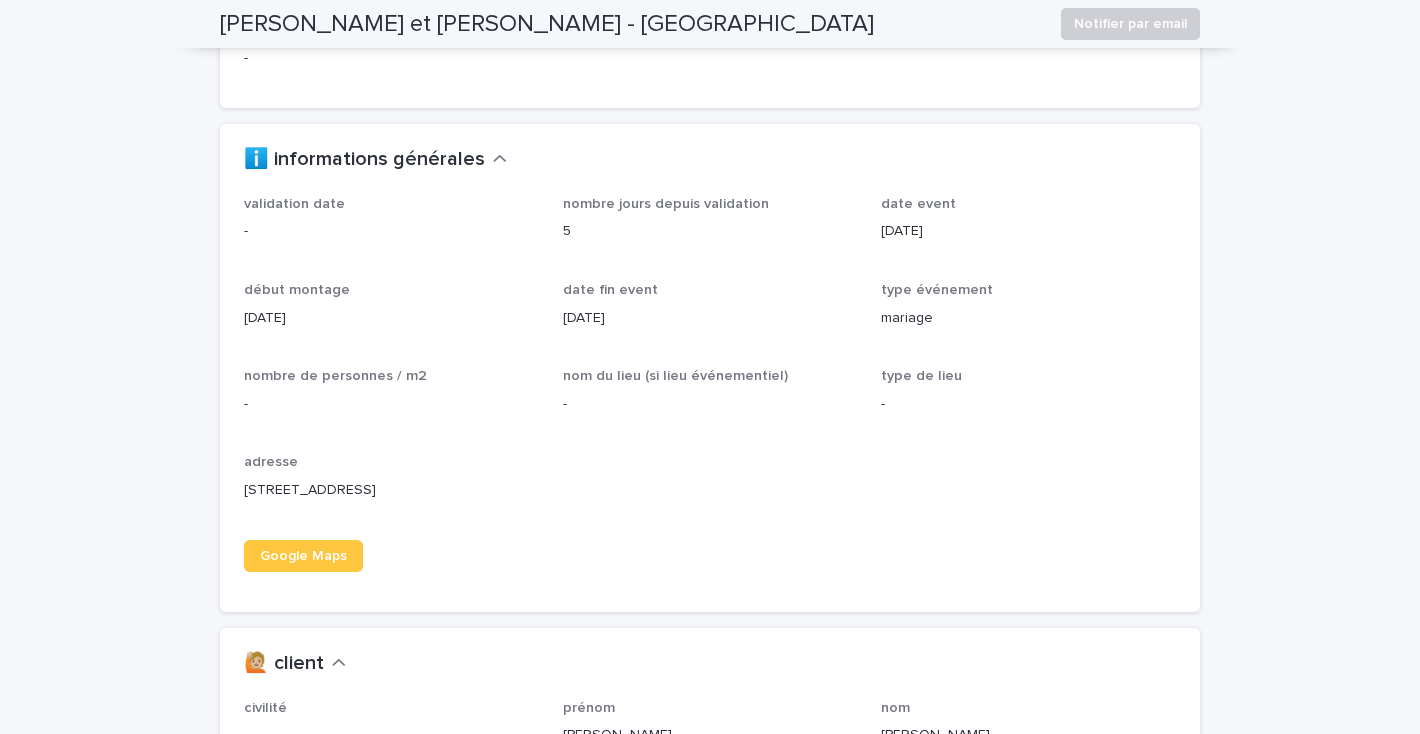 drag, startPoint x: 466, startPoint y: 526, endPoint x: 228, endPoint y: 480, distance: 242.40462 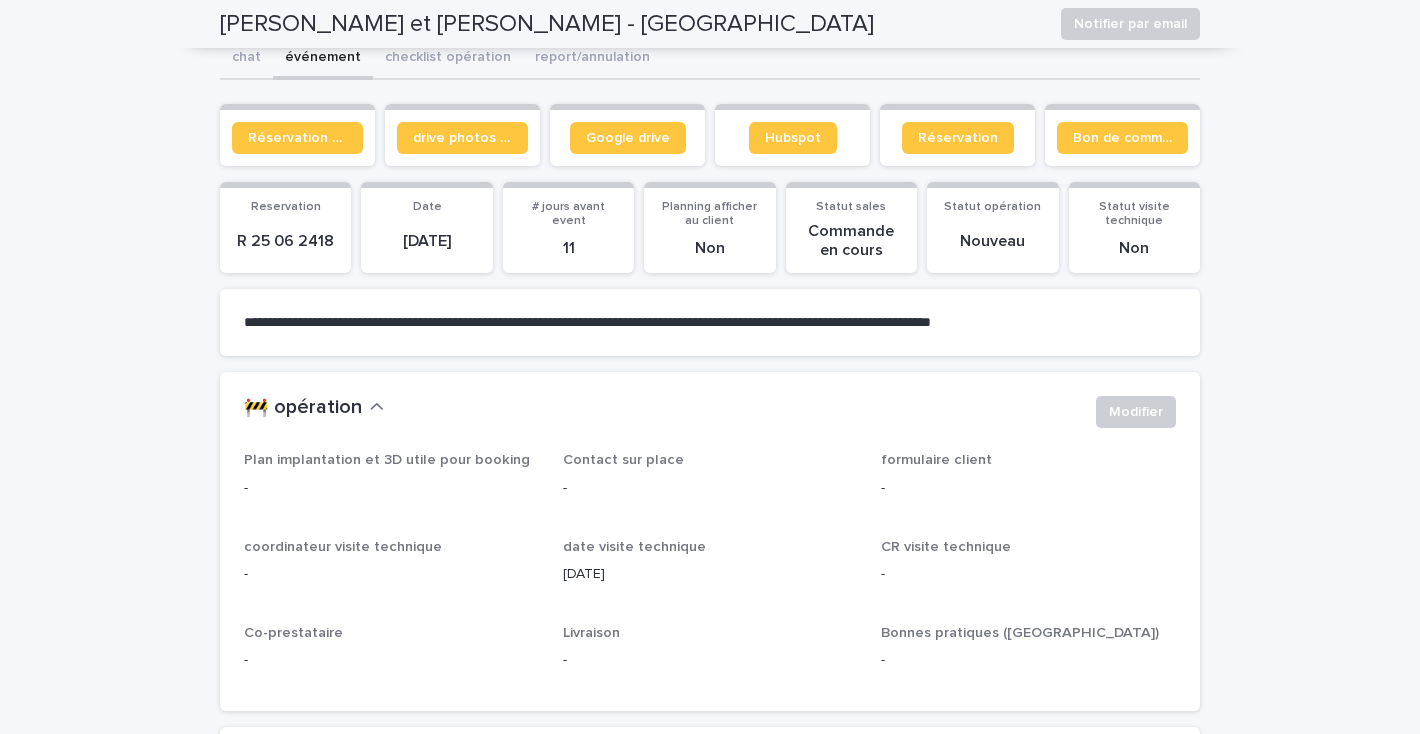 scroll, scrollTop: 0, scrollLeft: 0, axis: both 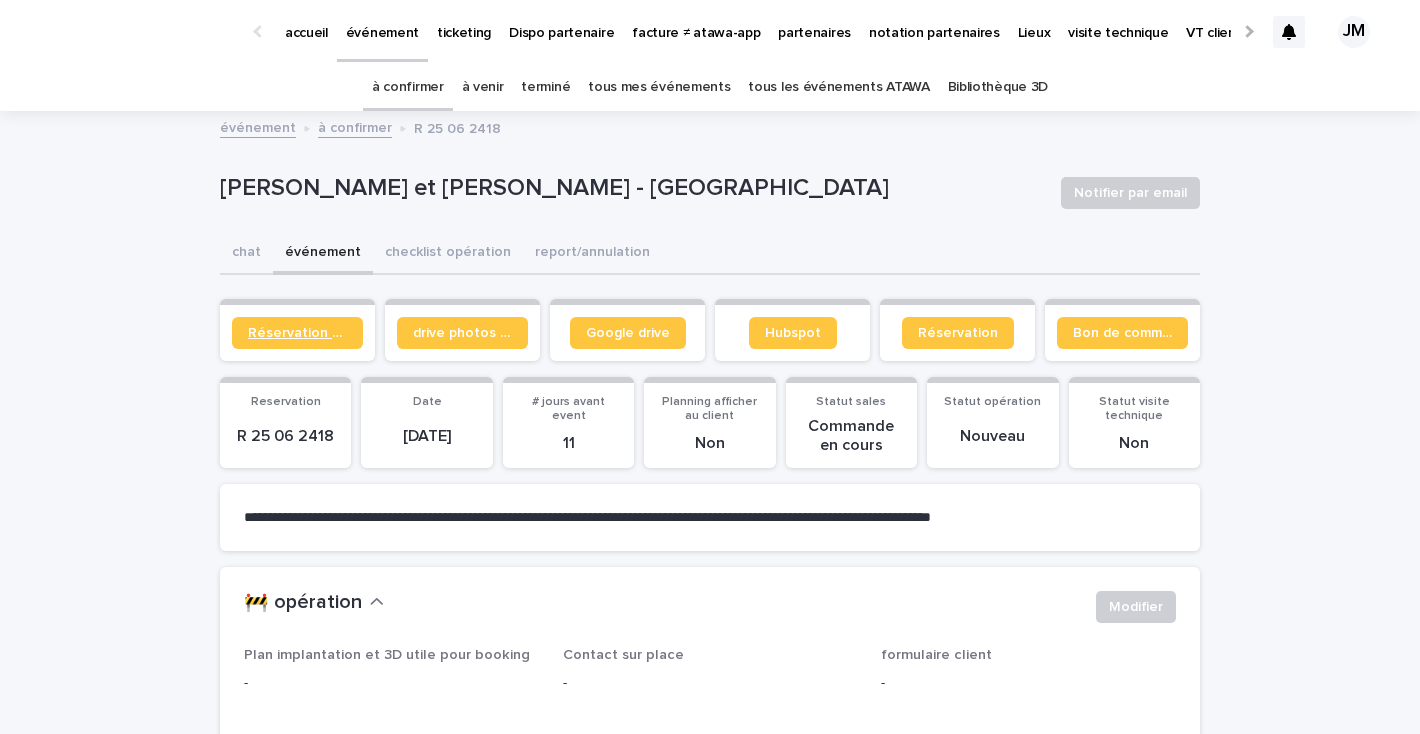 click on "Réservation client" at bounding box center (297, 333) 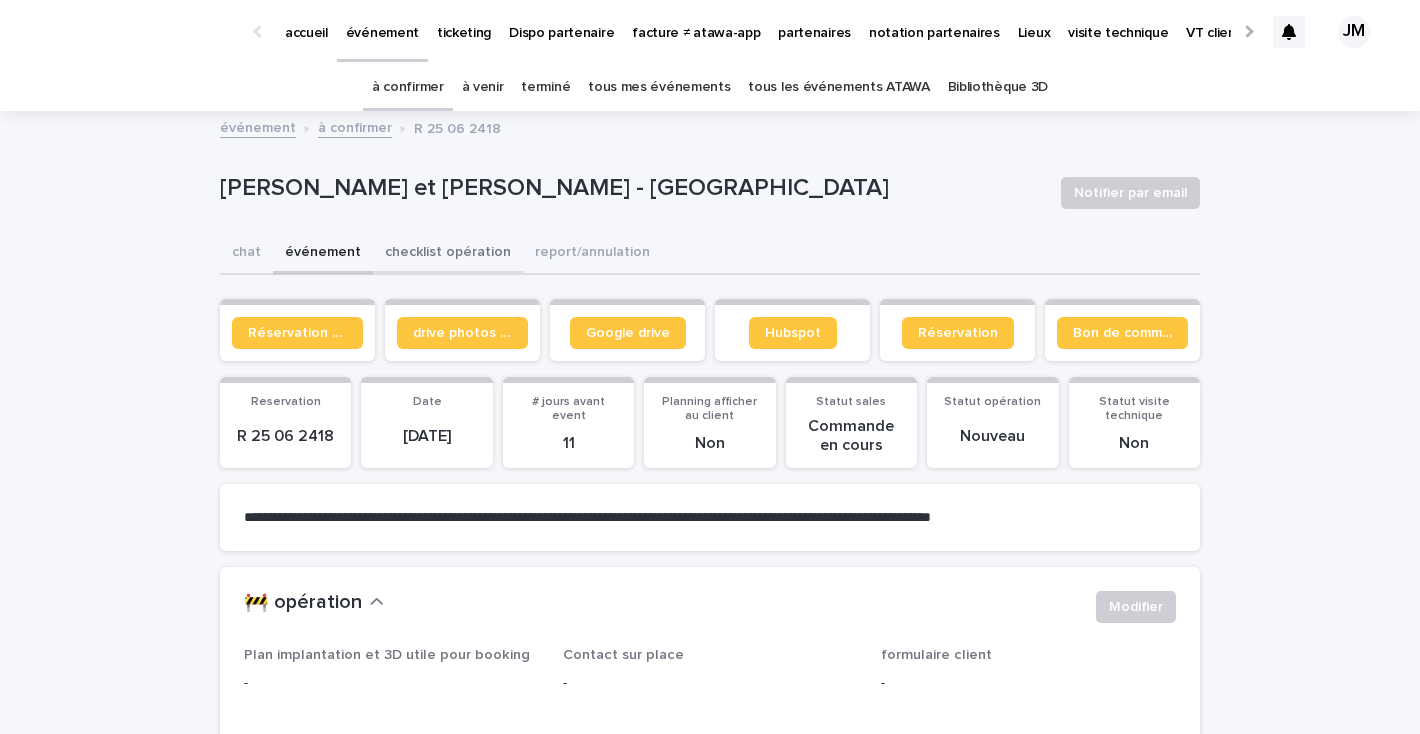 click on "checklist opération" at bounding box center [448, 254] 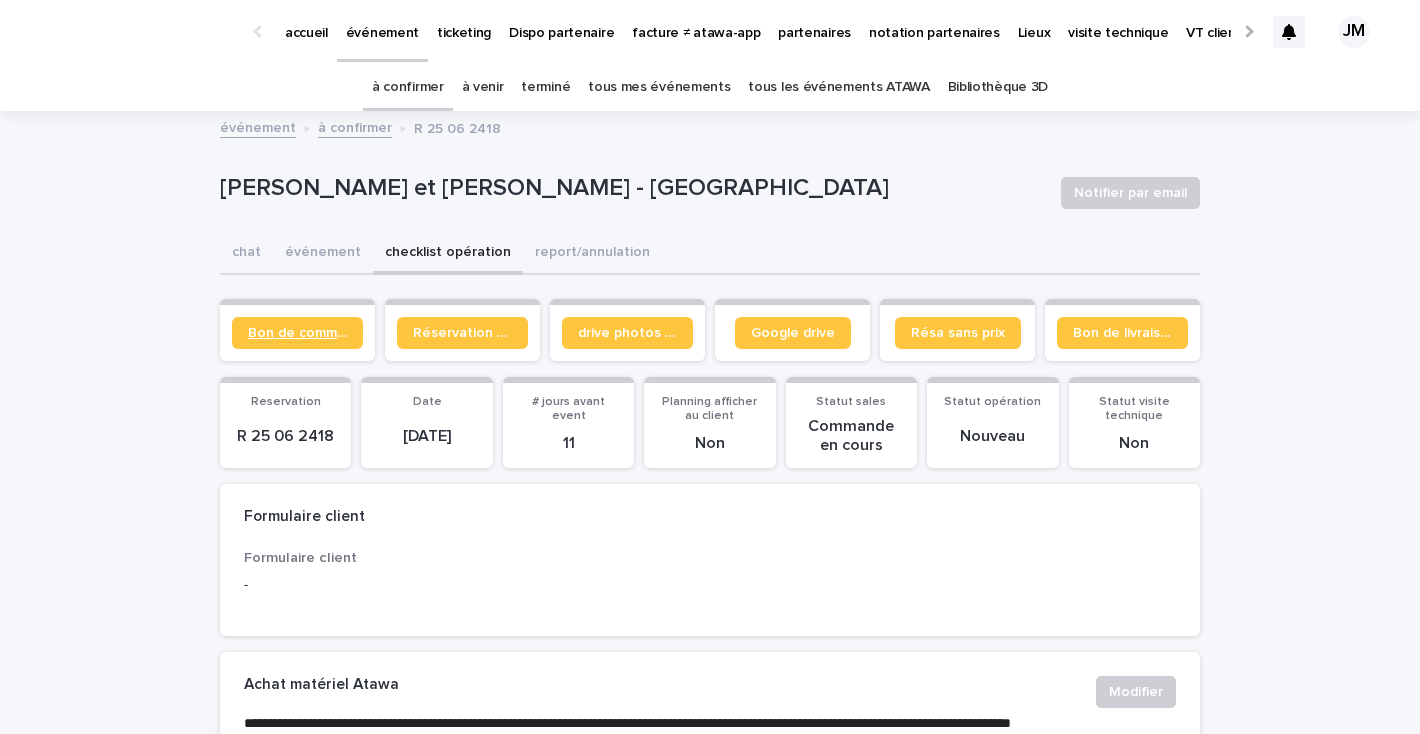 click on "Bon de commande" at bounding box center [297, 333] 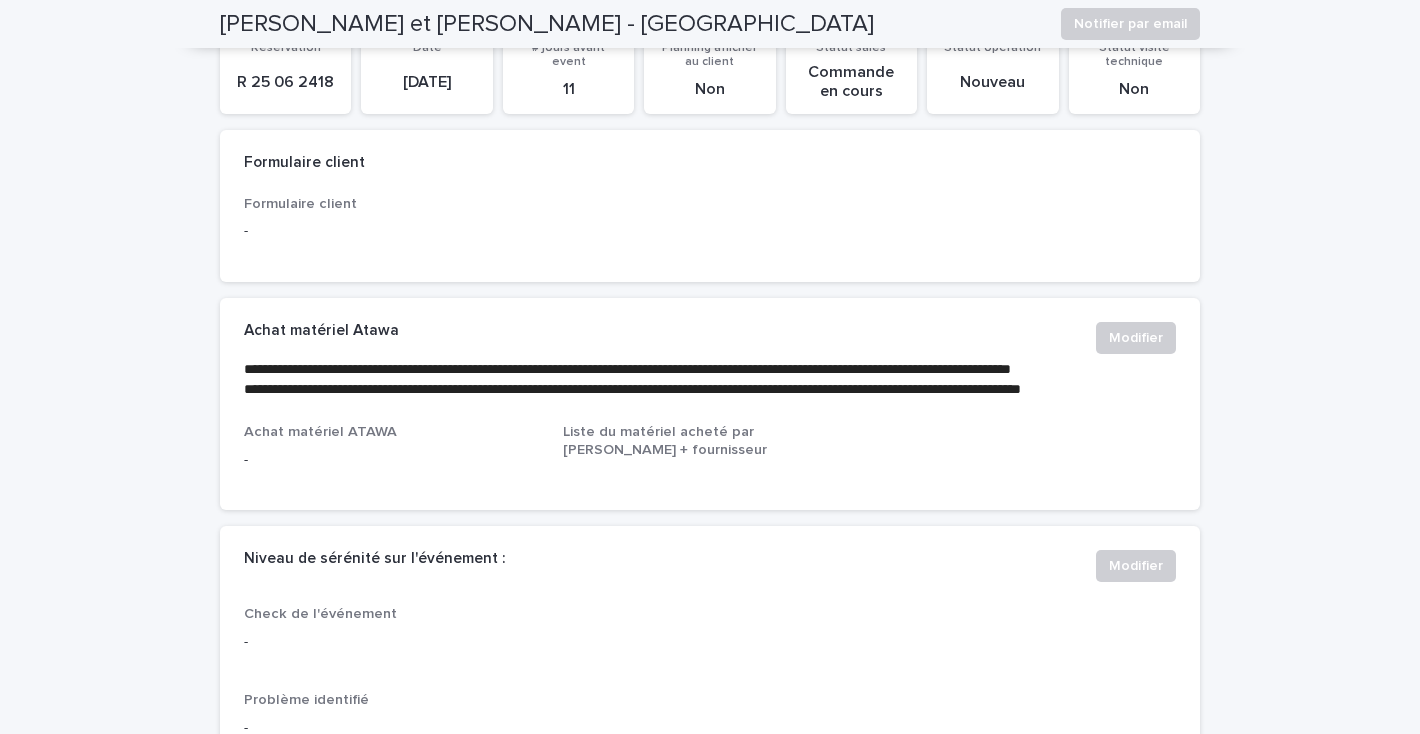 scroll, scrollTop: 0, scrollLeft: 0, axis: both 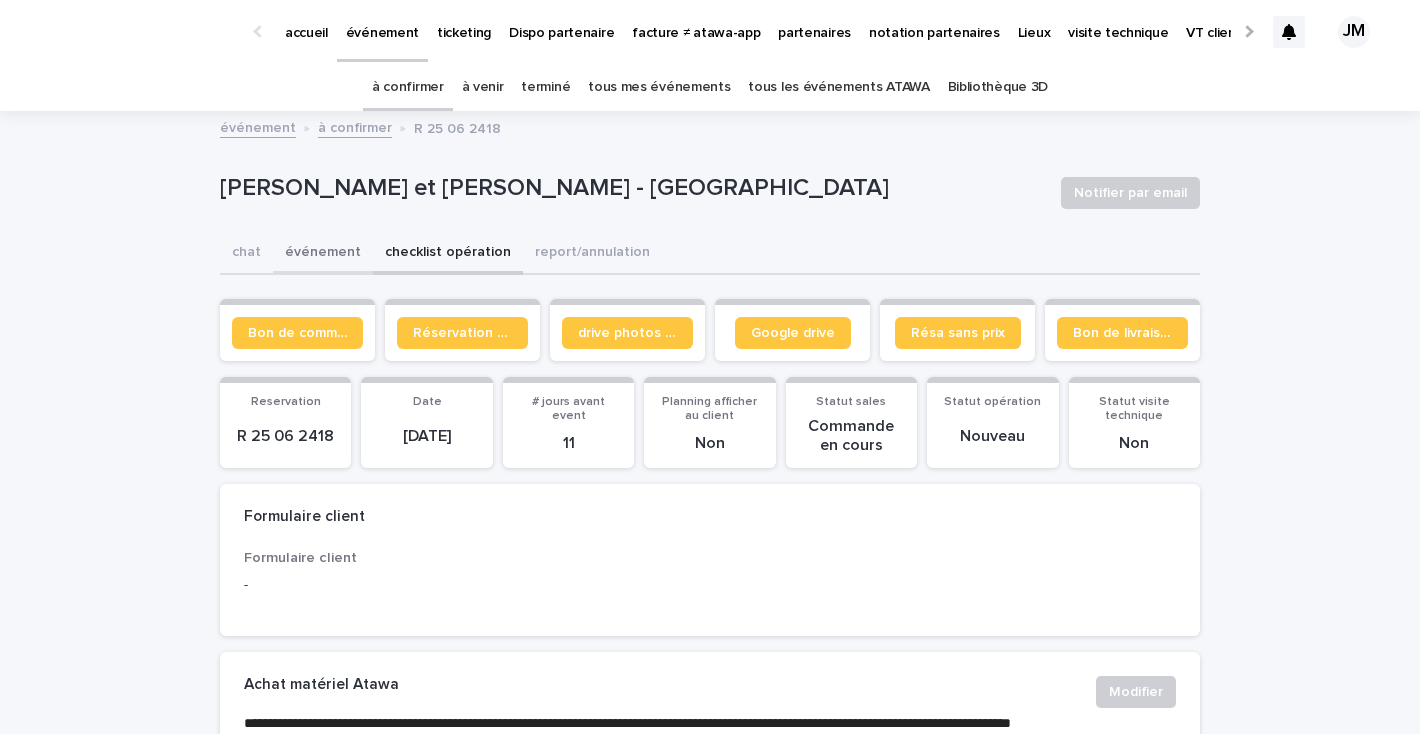 click on "événement" at bounding box center (323, 254) 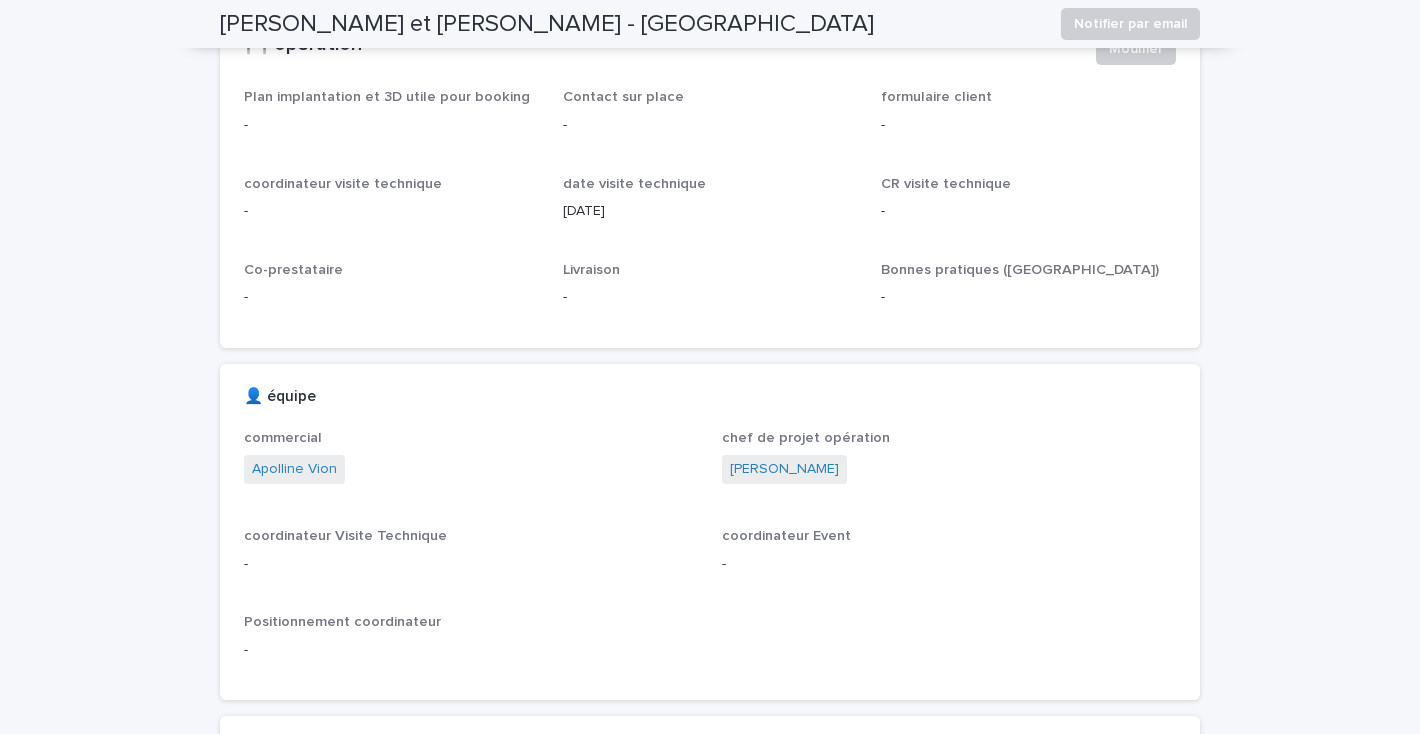 scroll, scrollTop: 0, scrollLeft: 0, axis: both 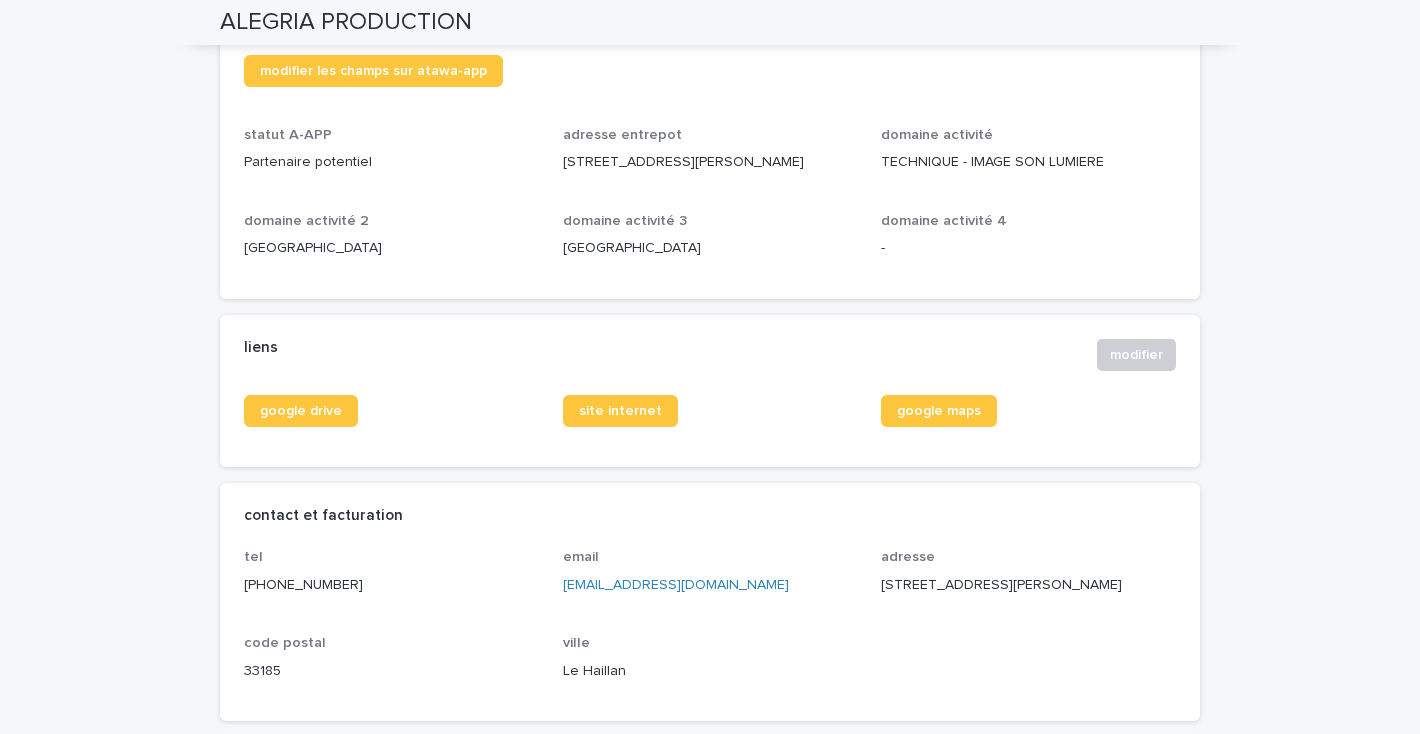 drag, startPoint x: 794, startPoint y: 582, endPoint x: 554, endPoint y: 588, distance: 240.07498 